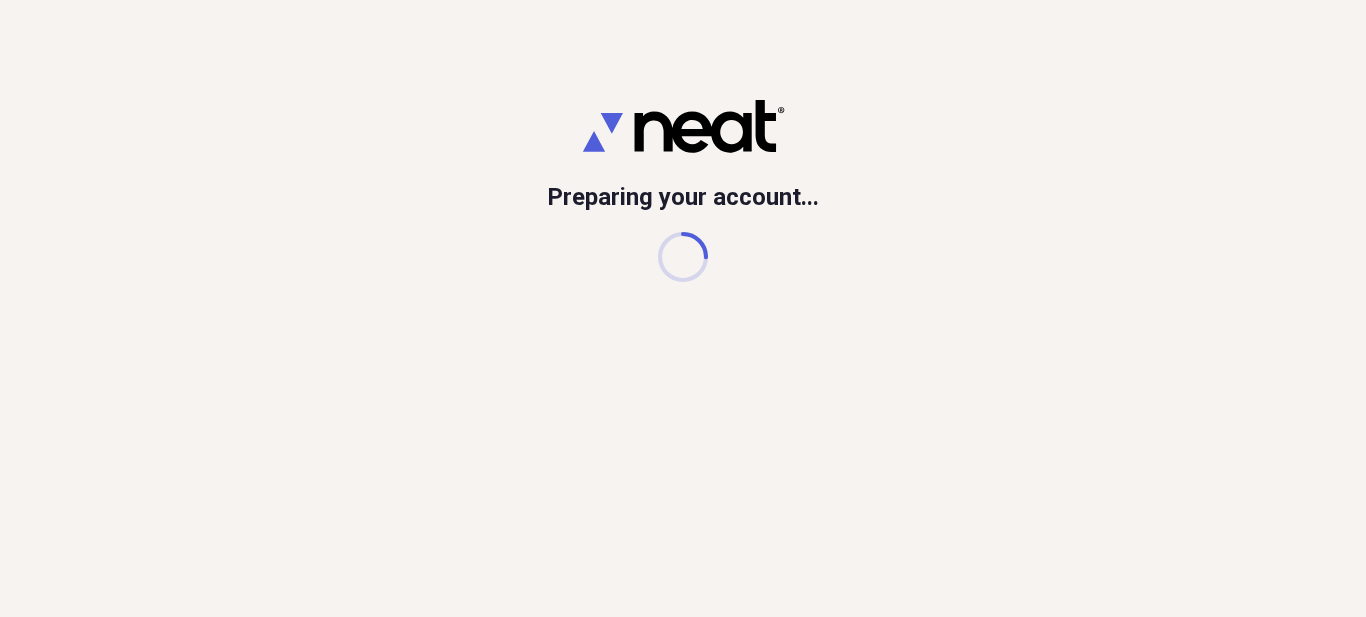 scroll, scrollTop: 0, scrollLeft: 0, axis: both 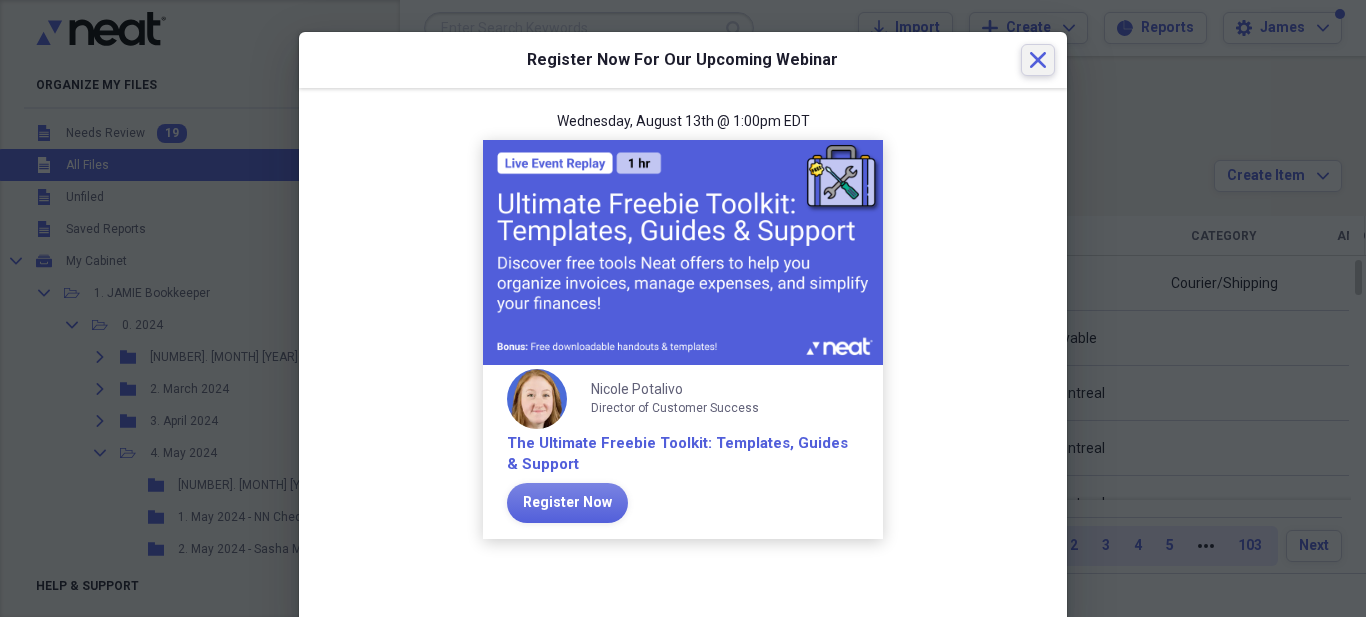 click on "Close" 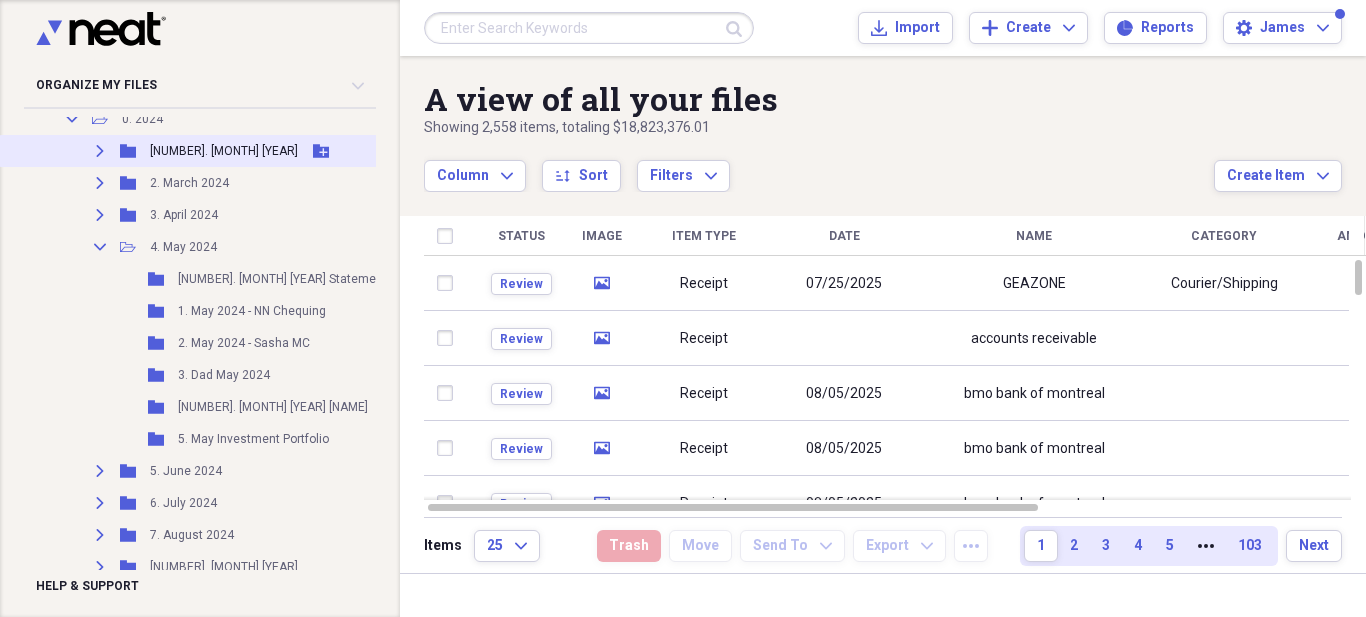 scroll, scrollTop: 200, scrollLeft: 0, axis: vertical 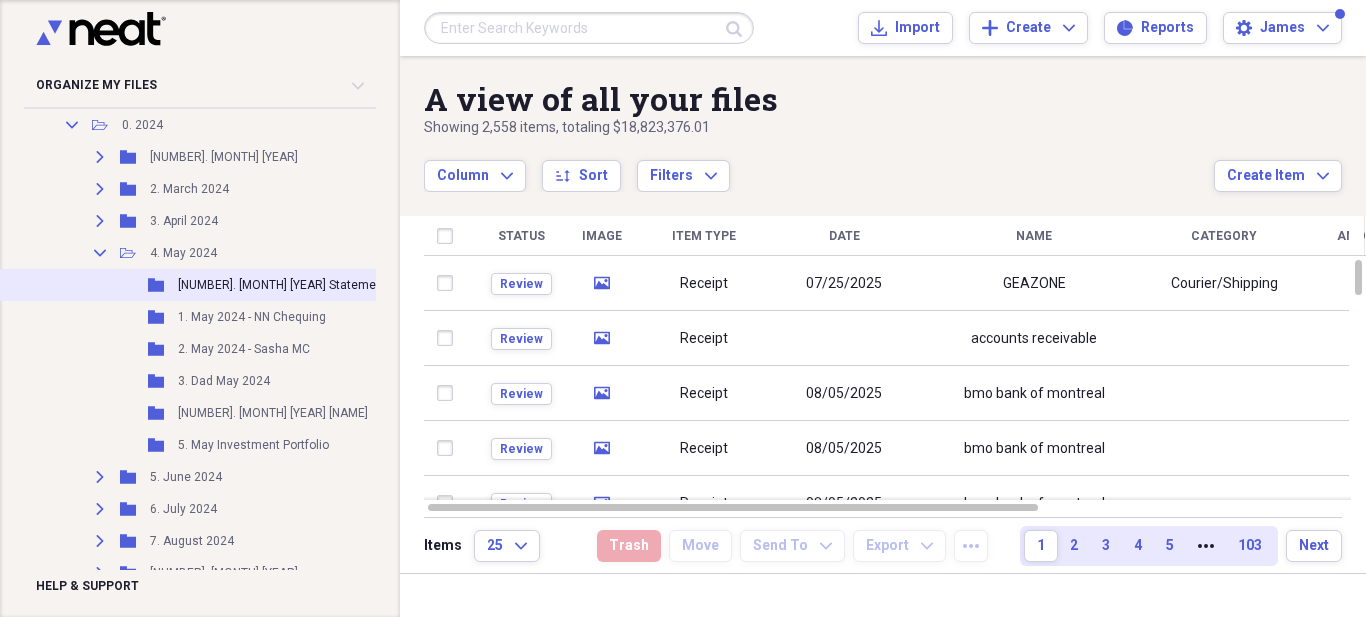 click on "Folder [NUMBER]. [MONTH] [YEAR] Statements Add Folder" at bounding box center [231, 285] 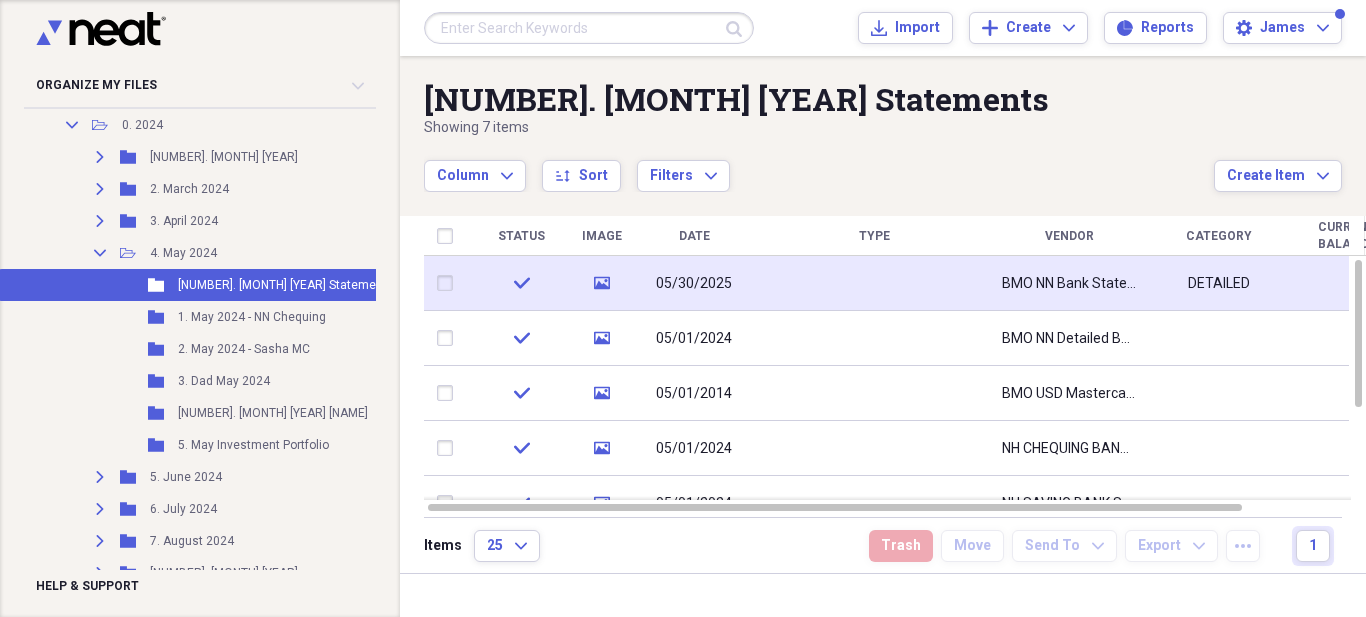 click on "05/30/2025" at bounding box center [694, 284] 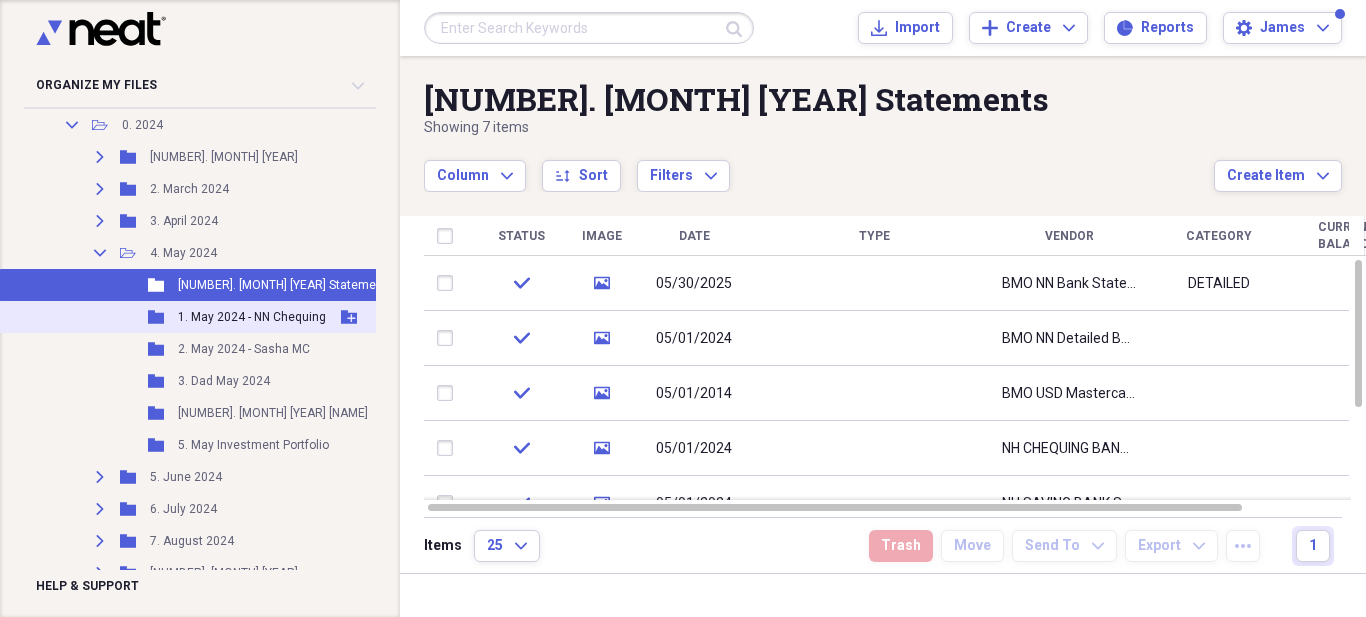 click on "1. May 2024 - NN Chequing" at bounding box center [252, 317] 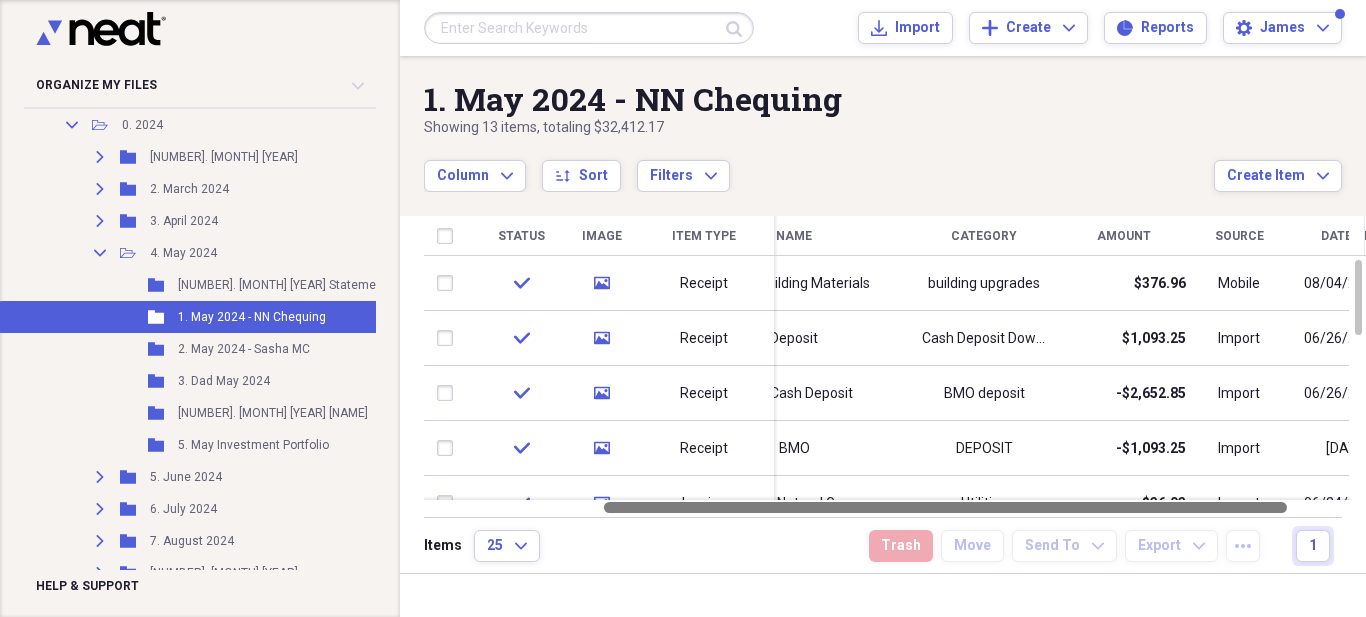 drag, startPoint x: 980, startPoint y: 507, endPoint x: 1147, endPoint y: 515, distance: 167.19151 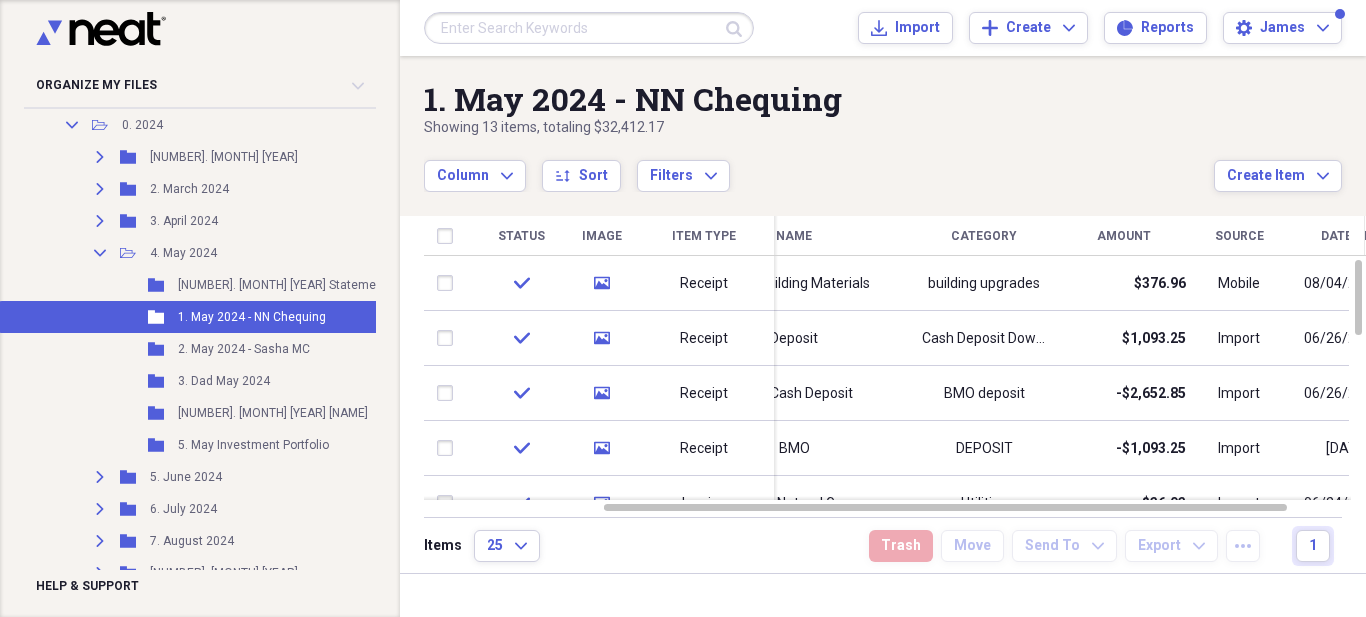 click on "Amount" at bounding box center (1124, 236) 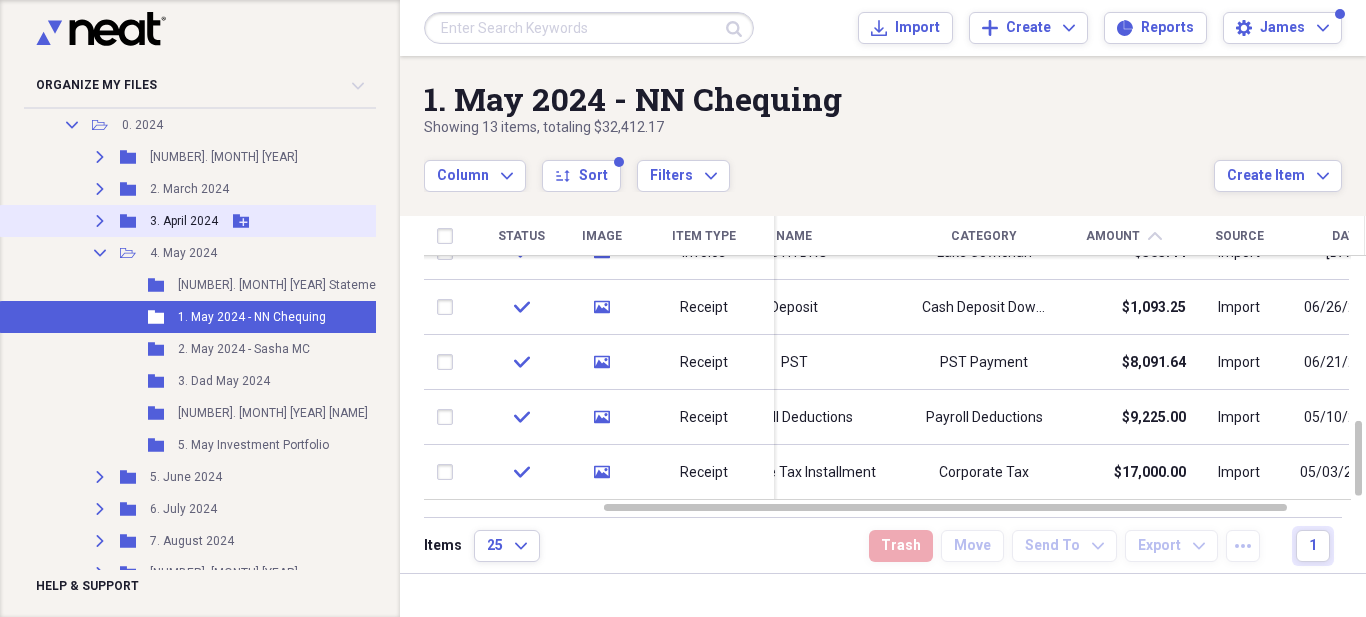 click on "Expand" 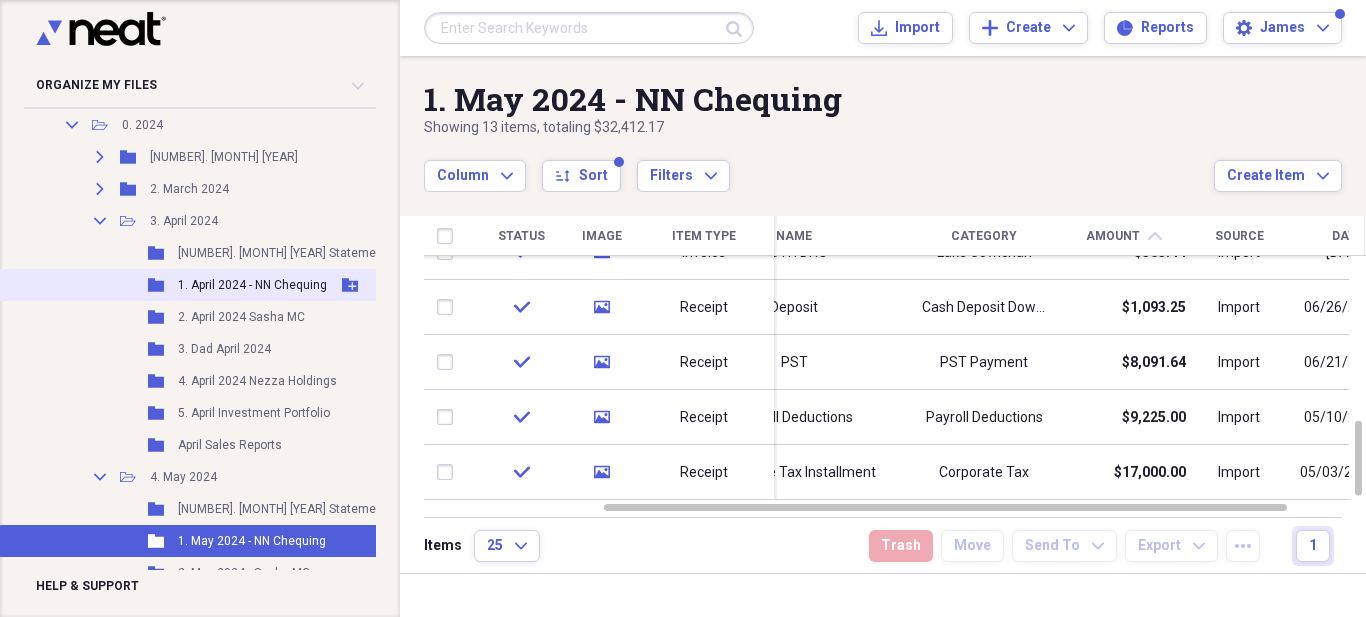 click on "1. April 2024 - NN Chequing" at bounding box center (252, 285) 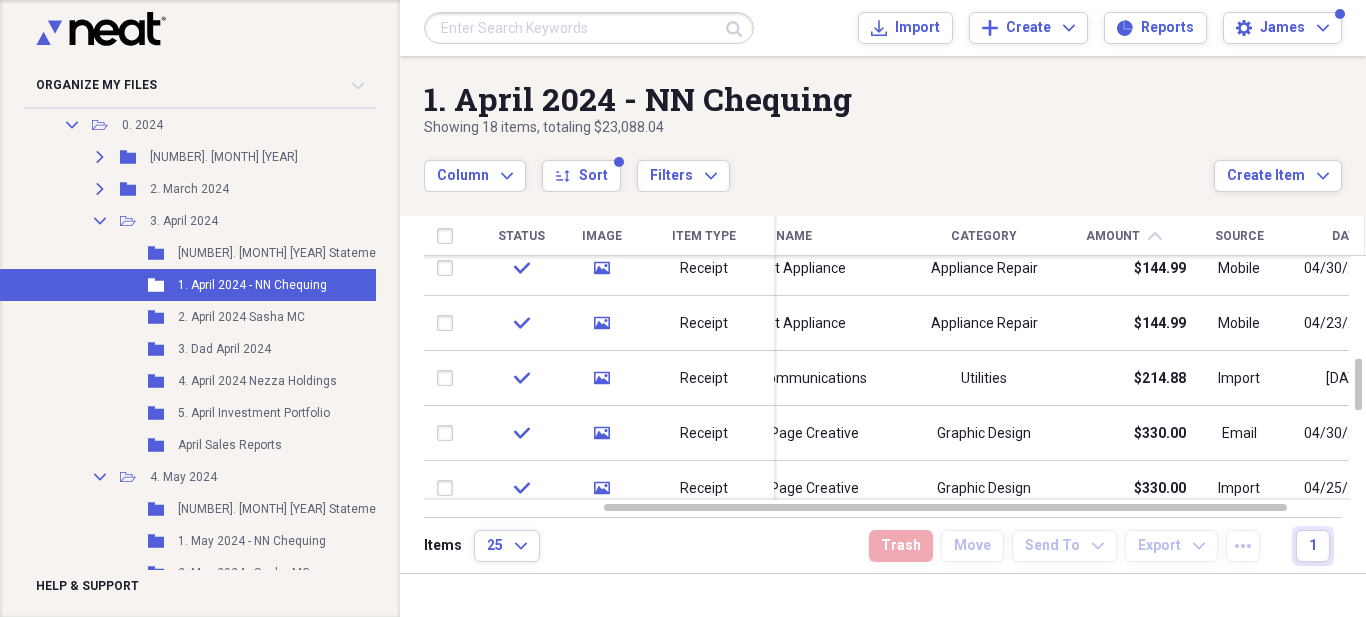 click on "Amount" at bounding box center (1113, 236) 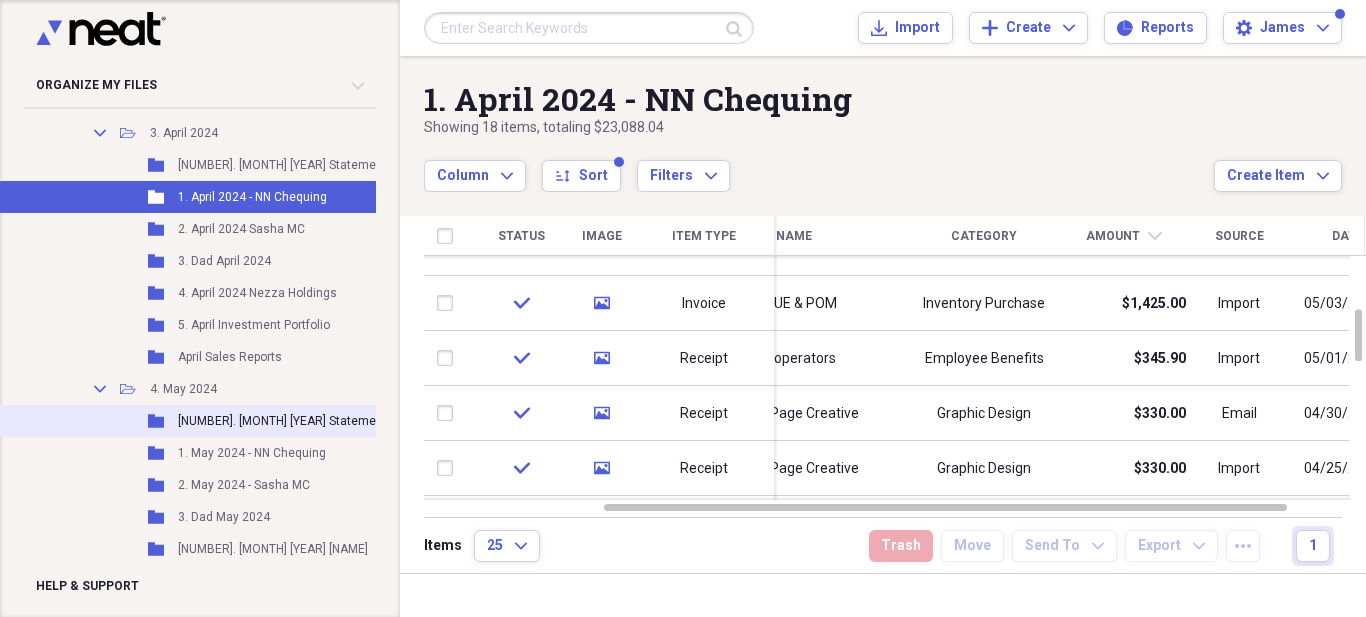 scroll, scrollTop: 300, scrollLeft: 0, axis: vertical 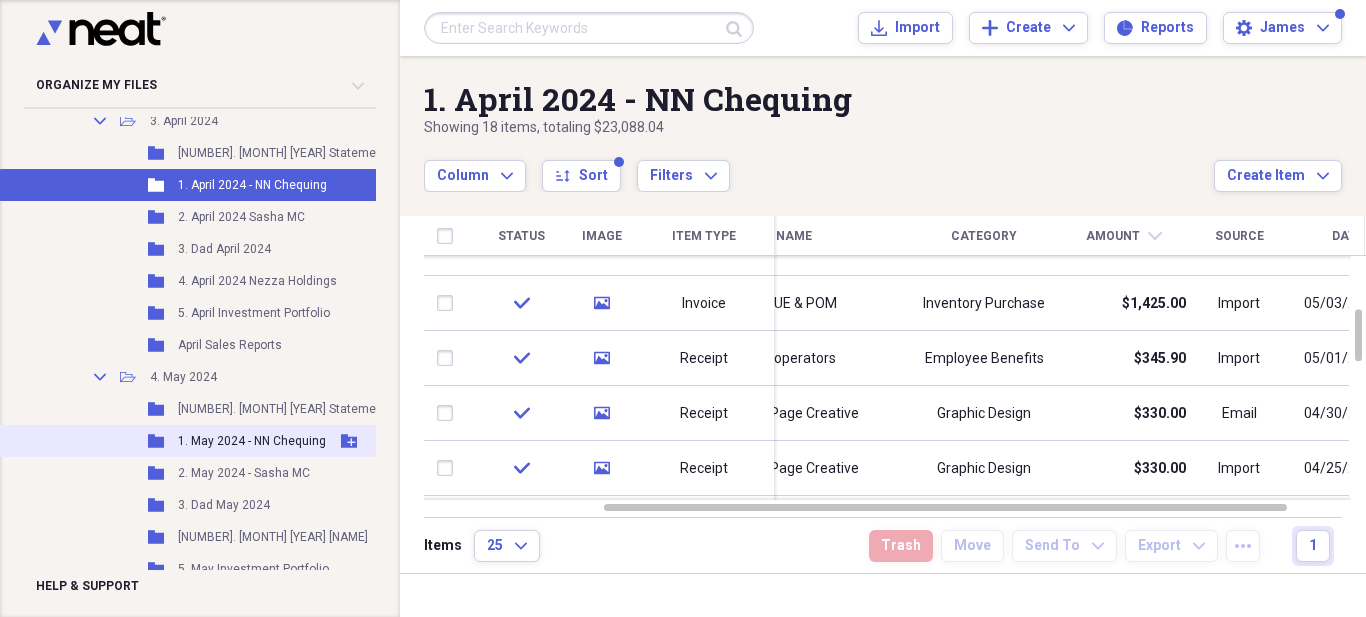 click 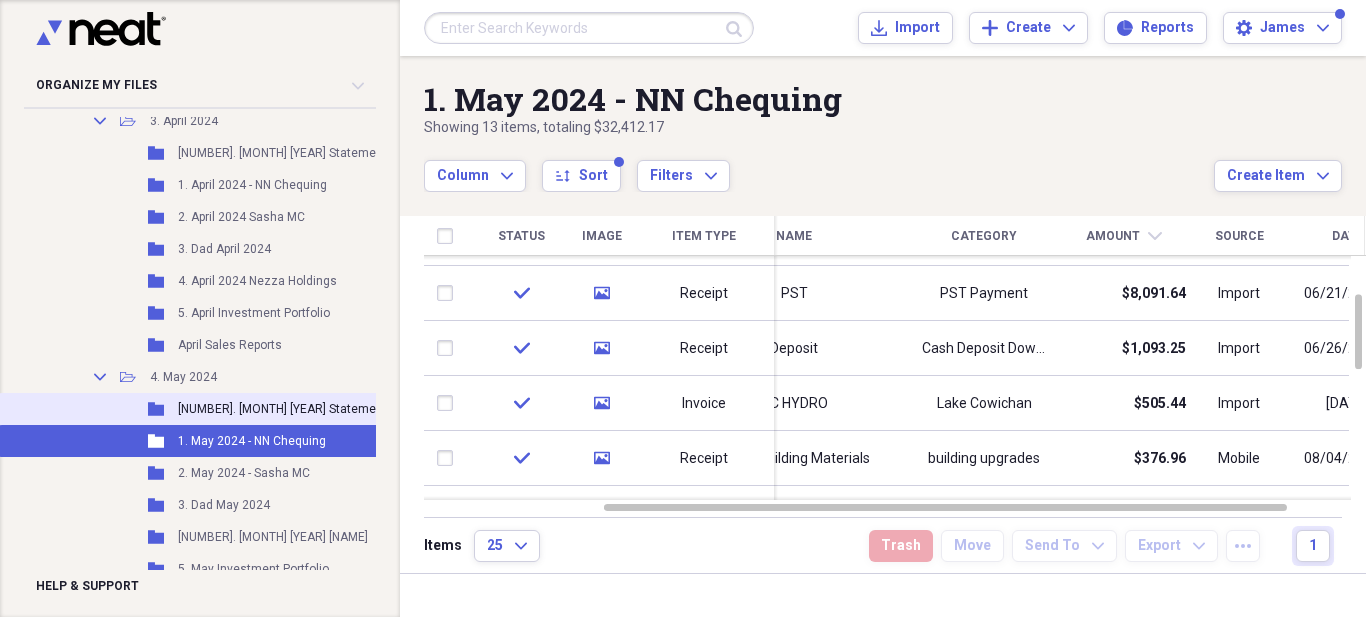 click on "[NUMBER]. [MONTH] [YEAR] Statements" at bounding box center [286, 409] 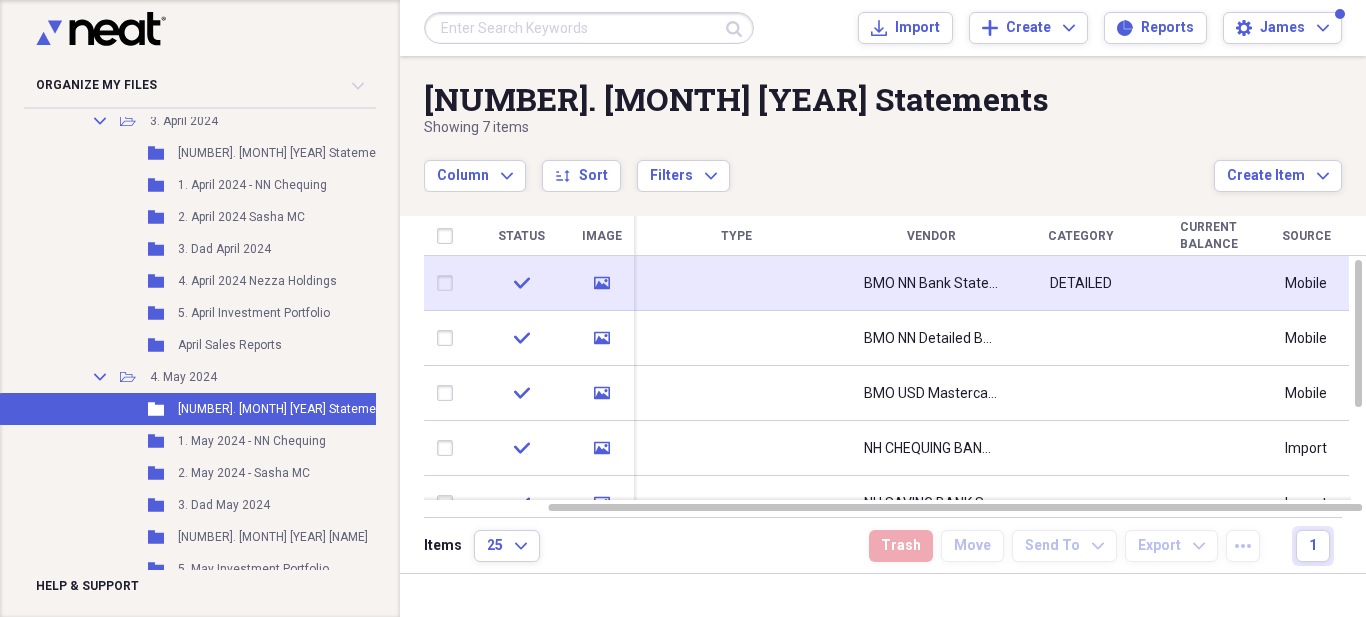 click at bounding box center [736, 283] 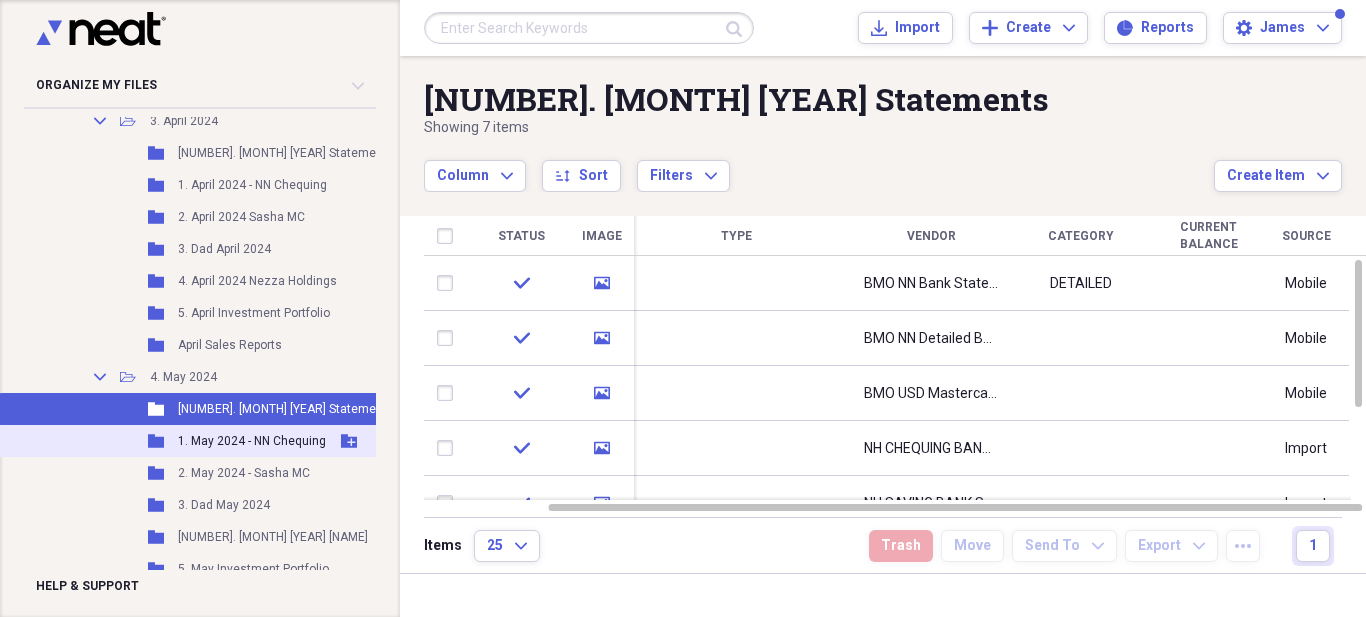 click on "1. May 2024 - NN Chequing" at bounding box center [252, 441] 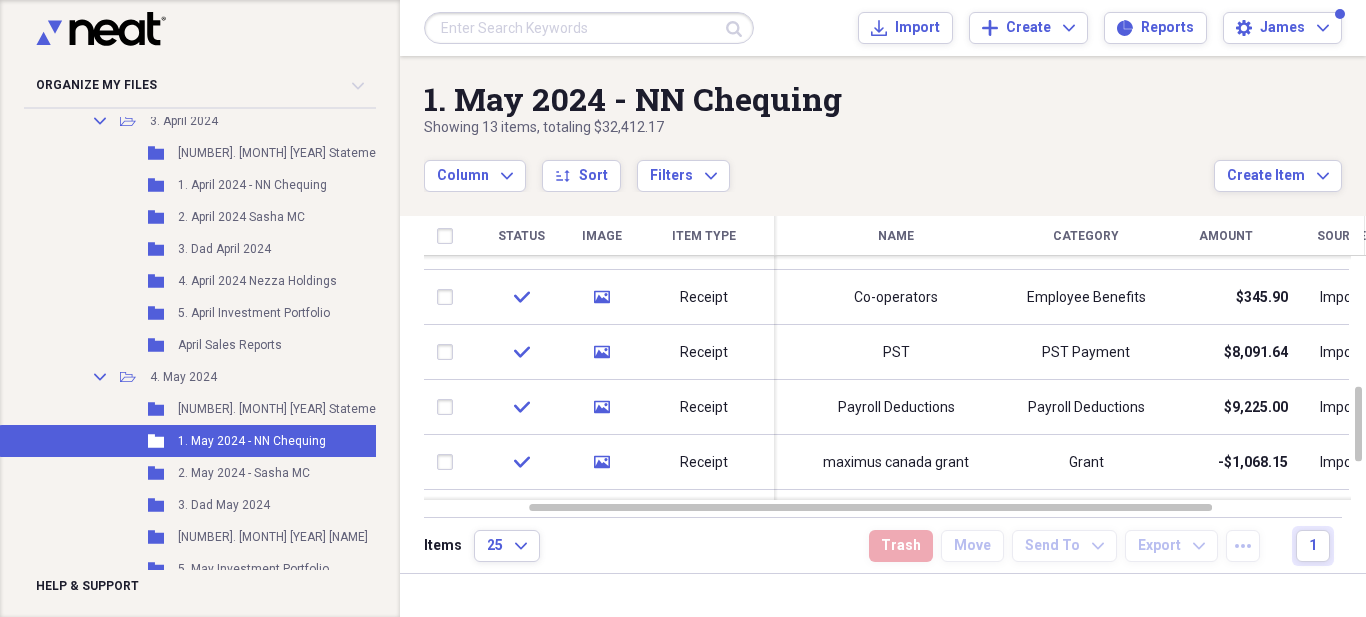 click on "Amount" at bounding box center [1226, 236] 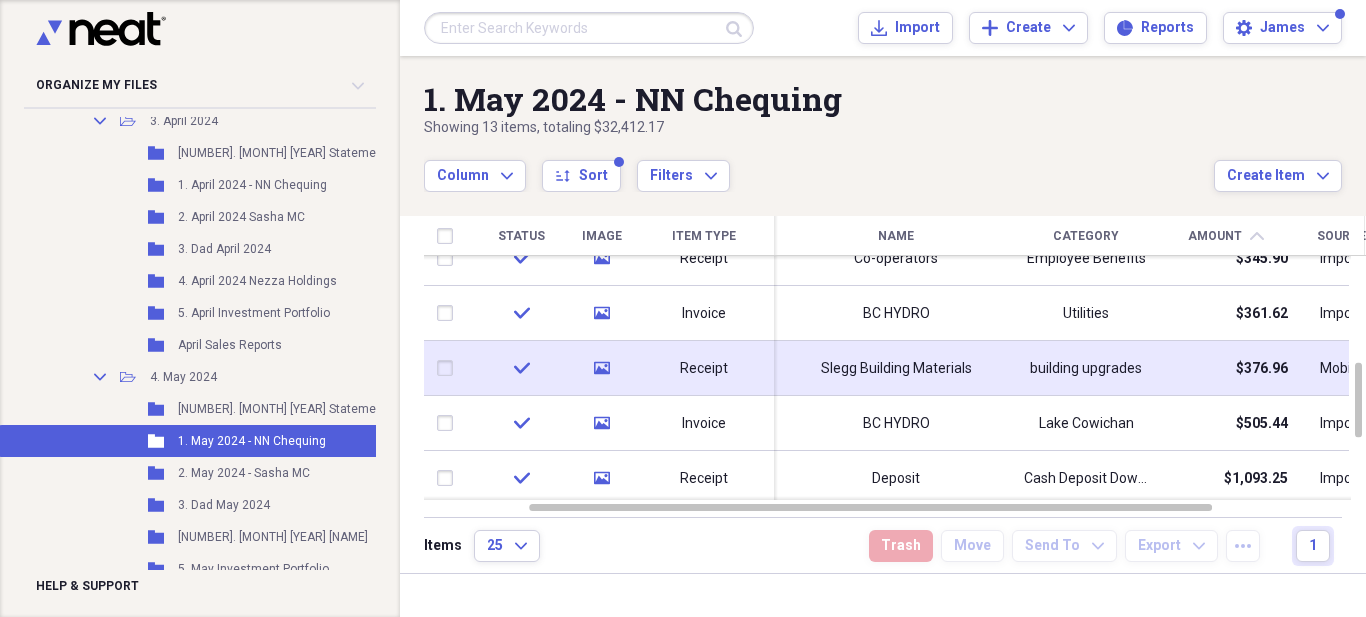 click on "Slegg Building Materials" at bounding box center [896, 369] 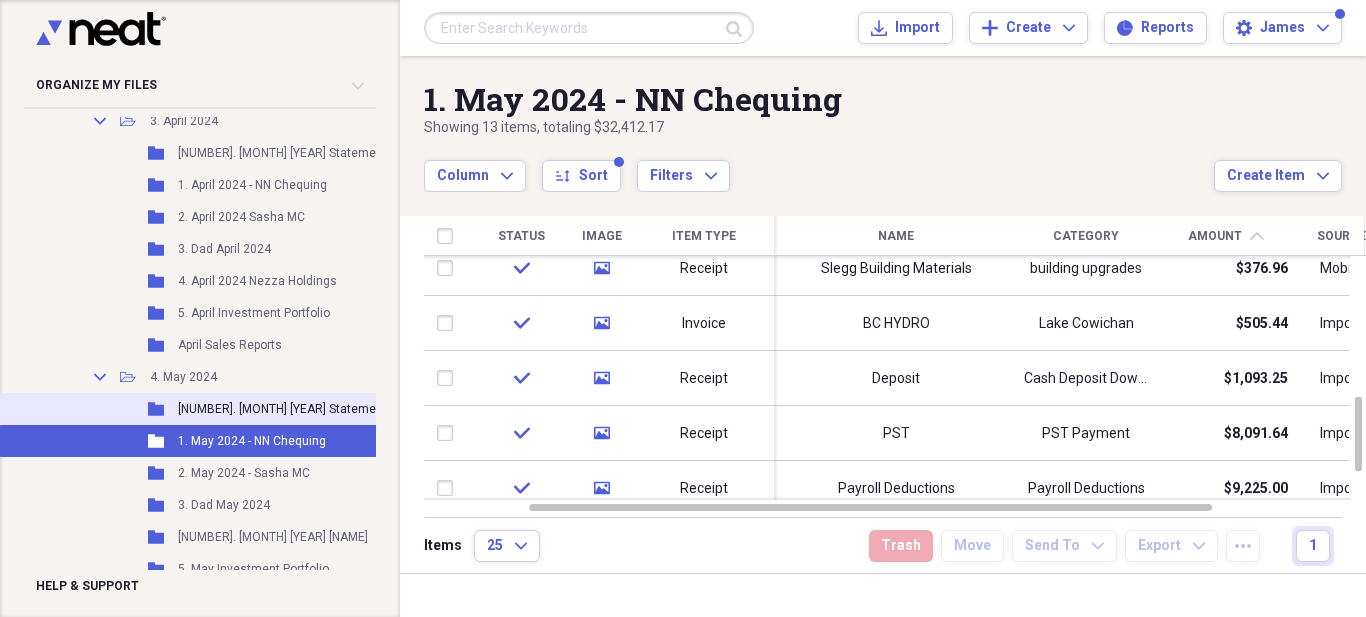 click on "Folder" 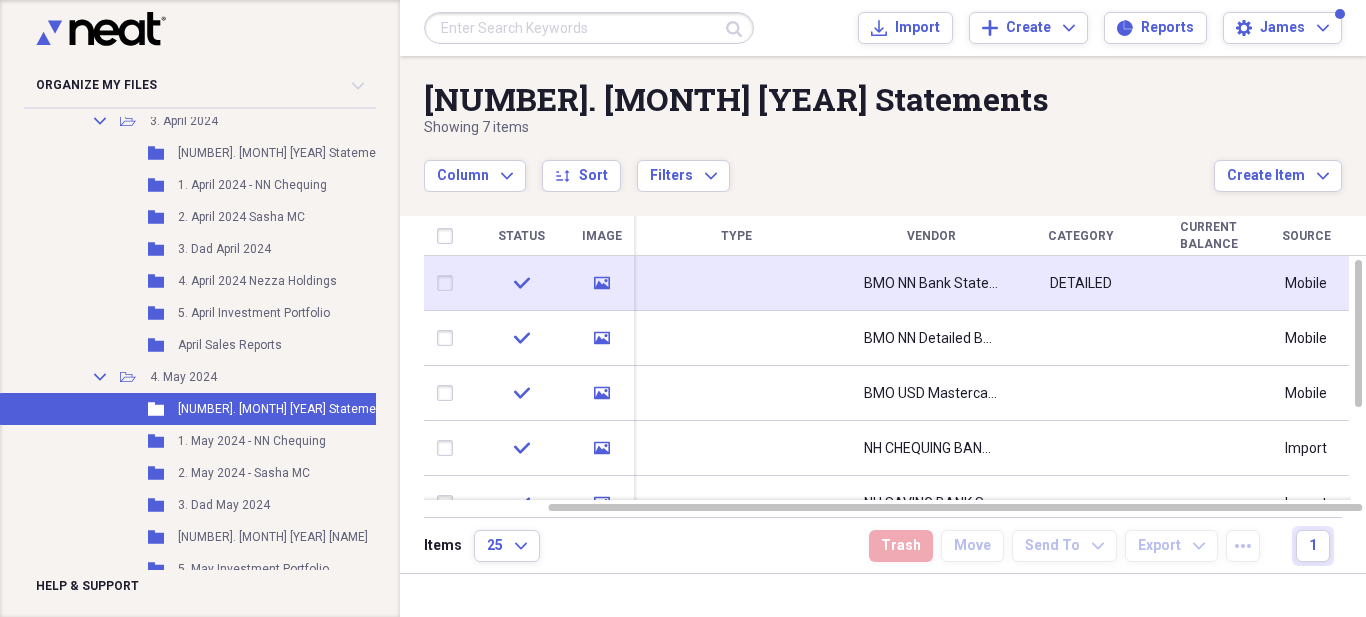 click on "check" at bounding box center (521, 283) 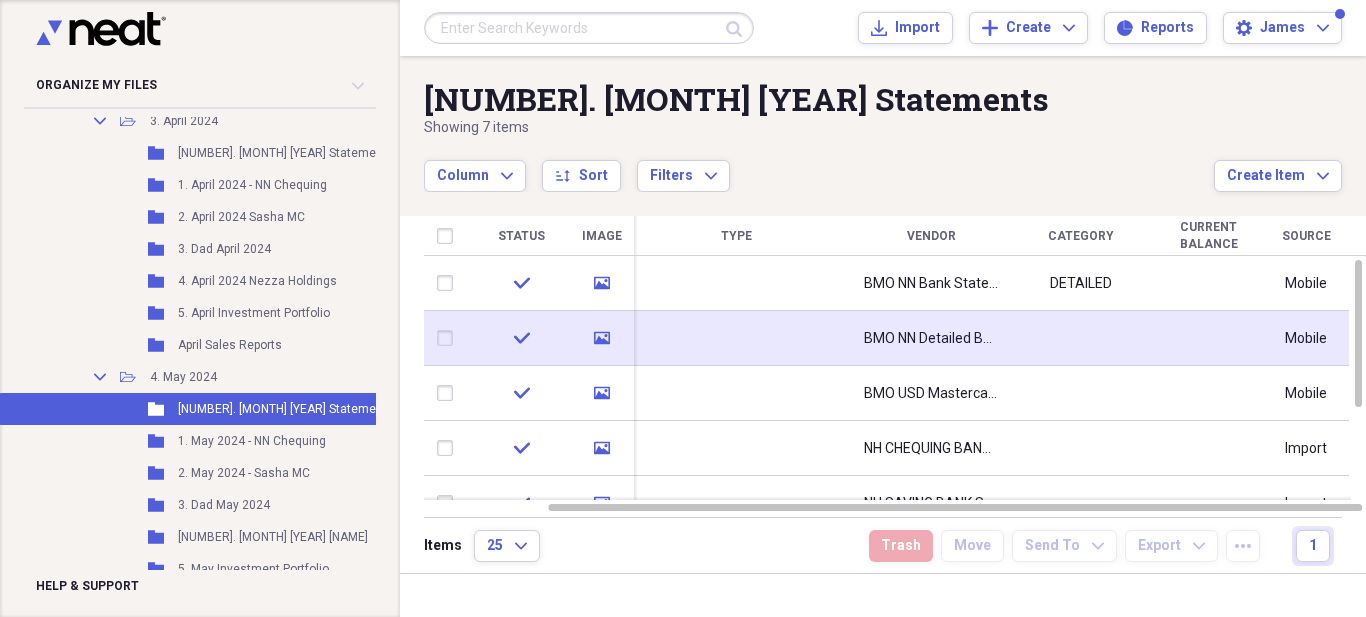 click at bounding box center [736, 338] 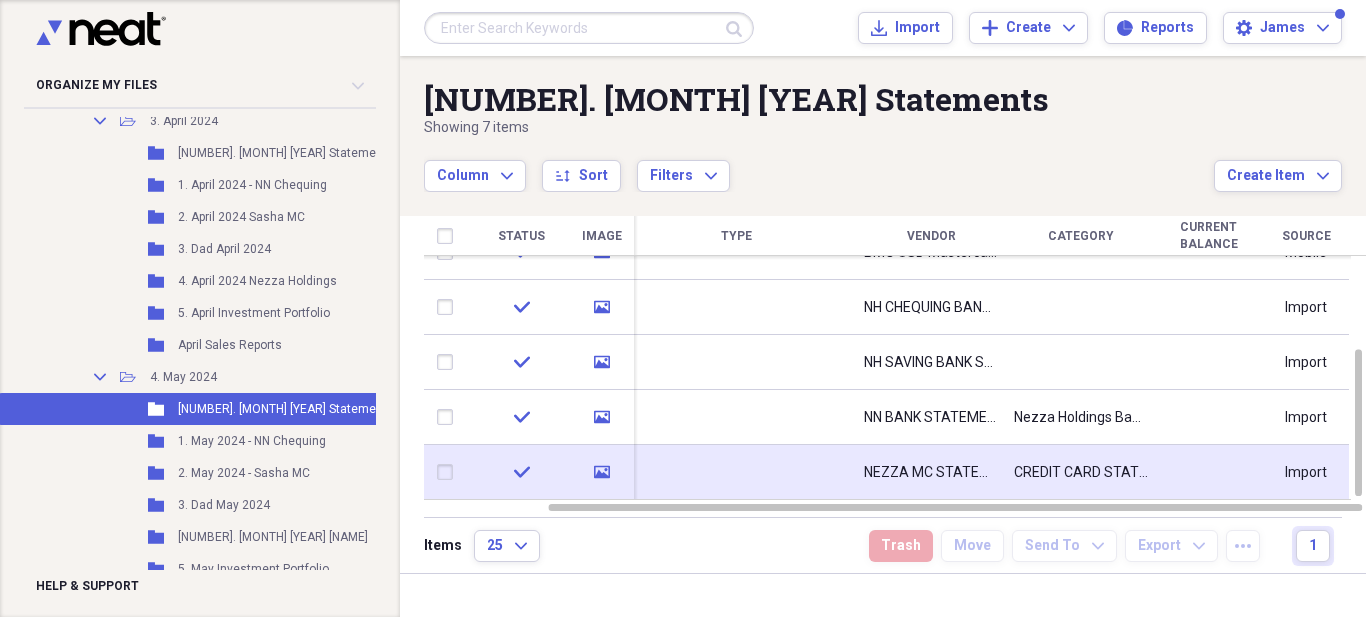 click at bounding box center (736, 472) 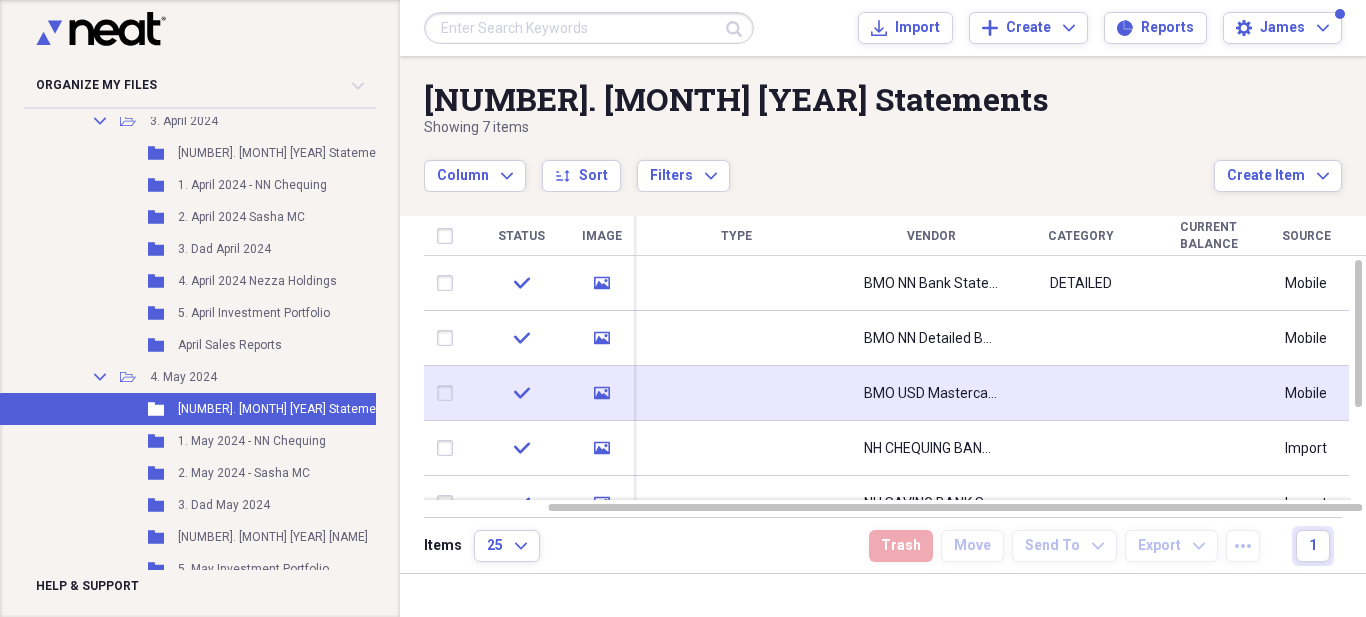 click at bounding box center [736, 393] 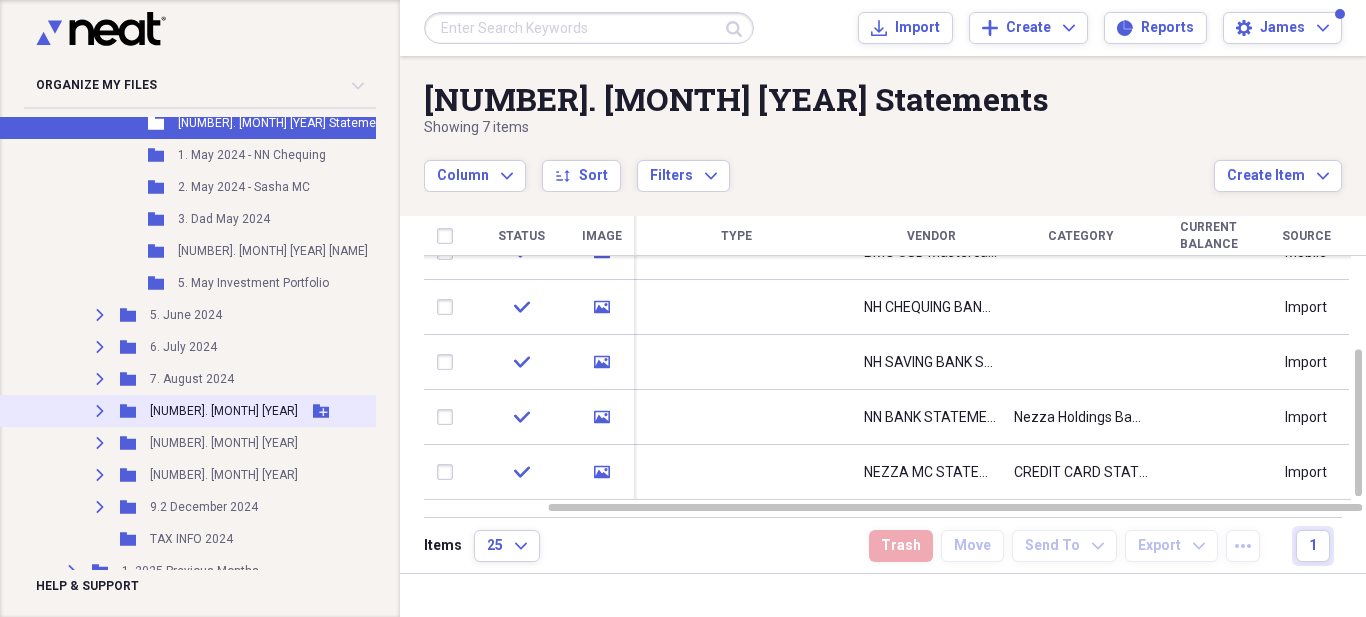 scroll, scrollTop: 600, scrollLeft: 0, axis: vertical 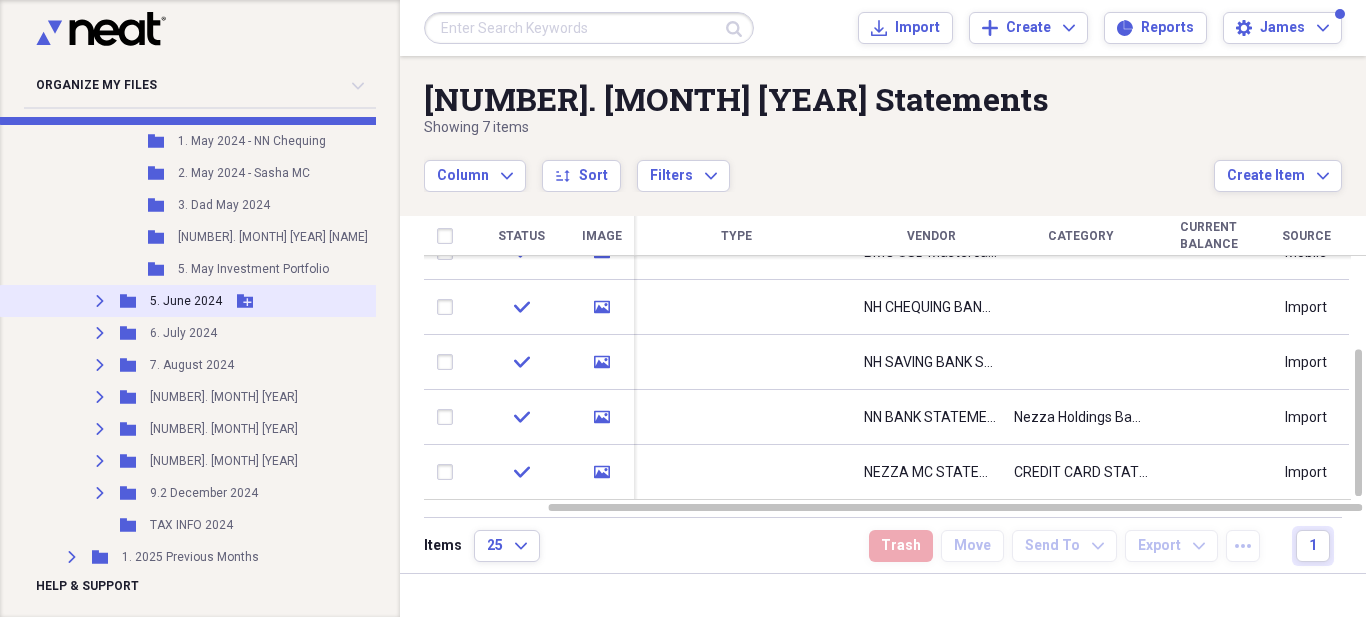 click on "Expand" at bounding box center [100, 301] 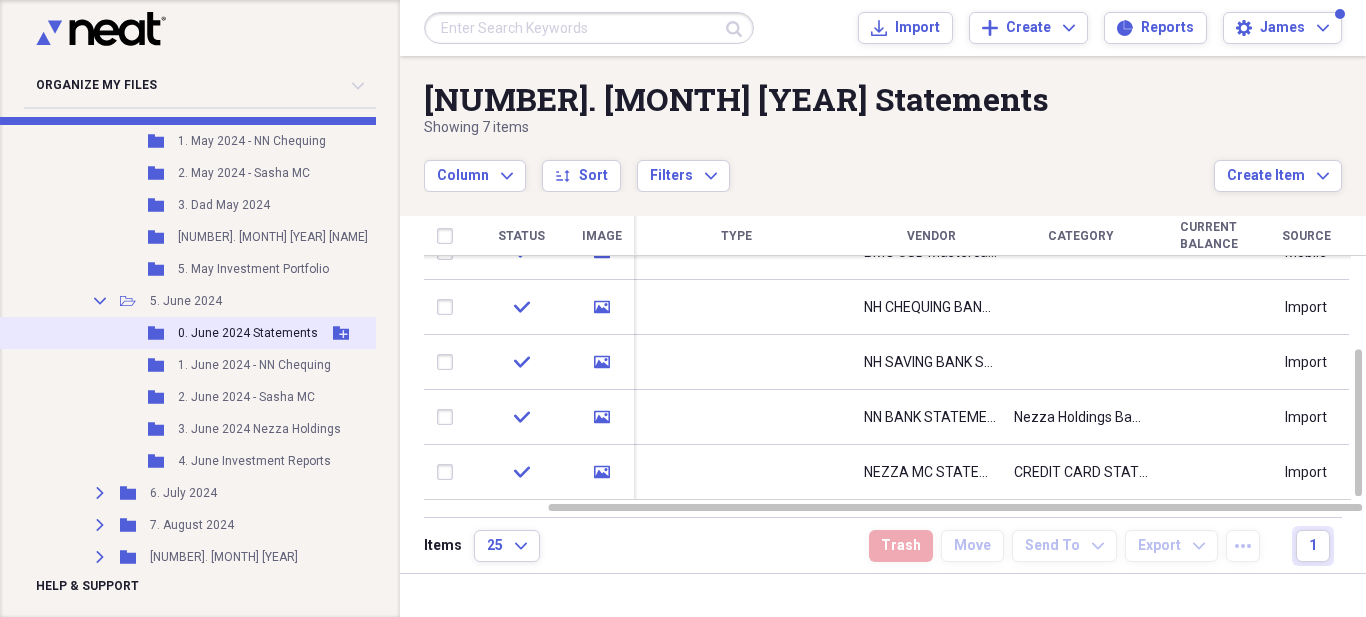 click 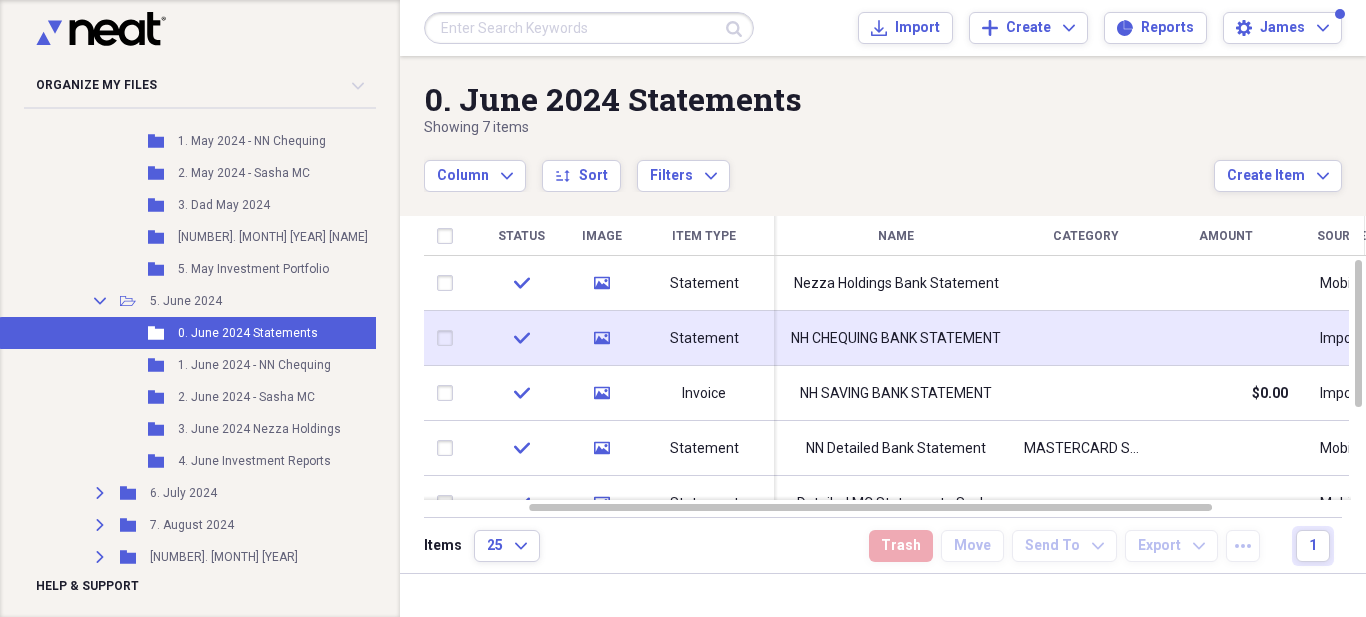 click on "NH CHEQUING BANK STATEMENT" at bounding box center (896, 339) 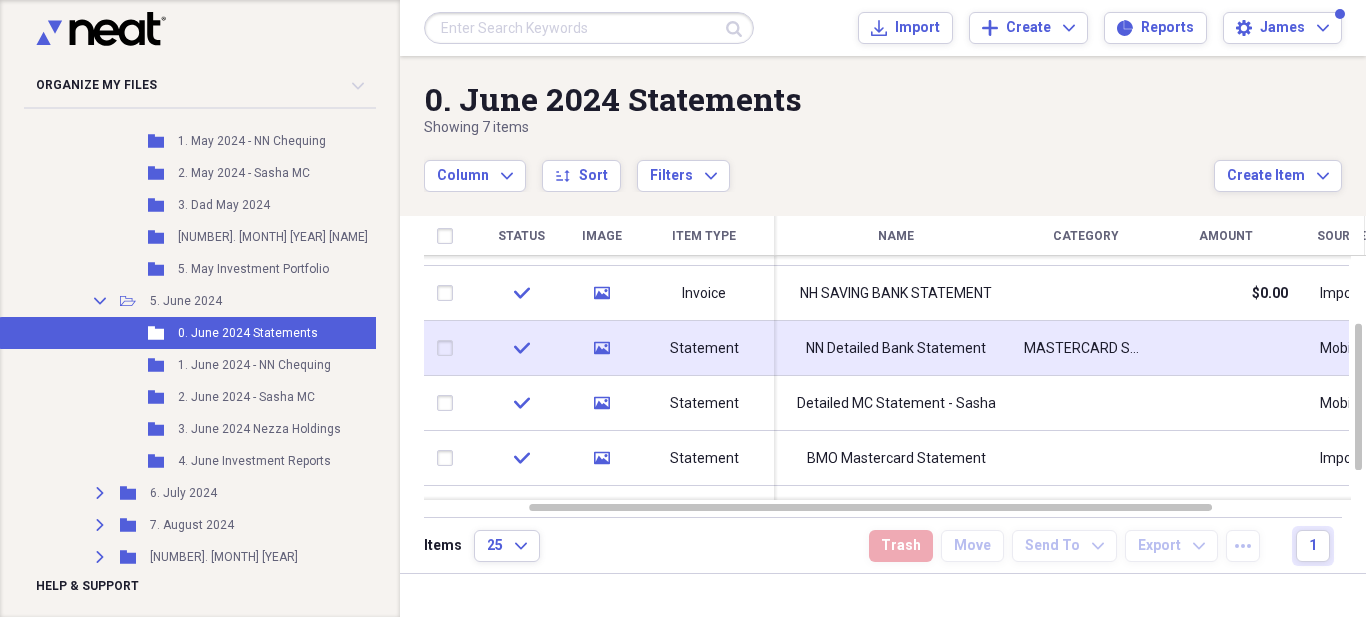 click on "NN Detailed Bank Statement" at bounding box center [896, 349] 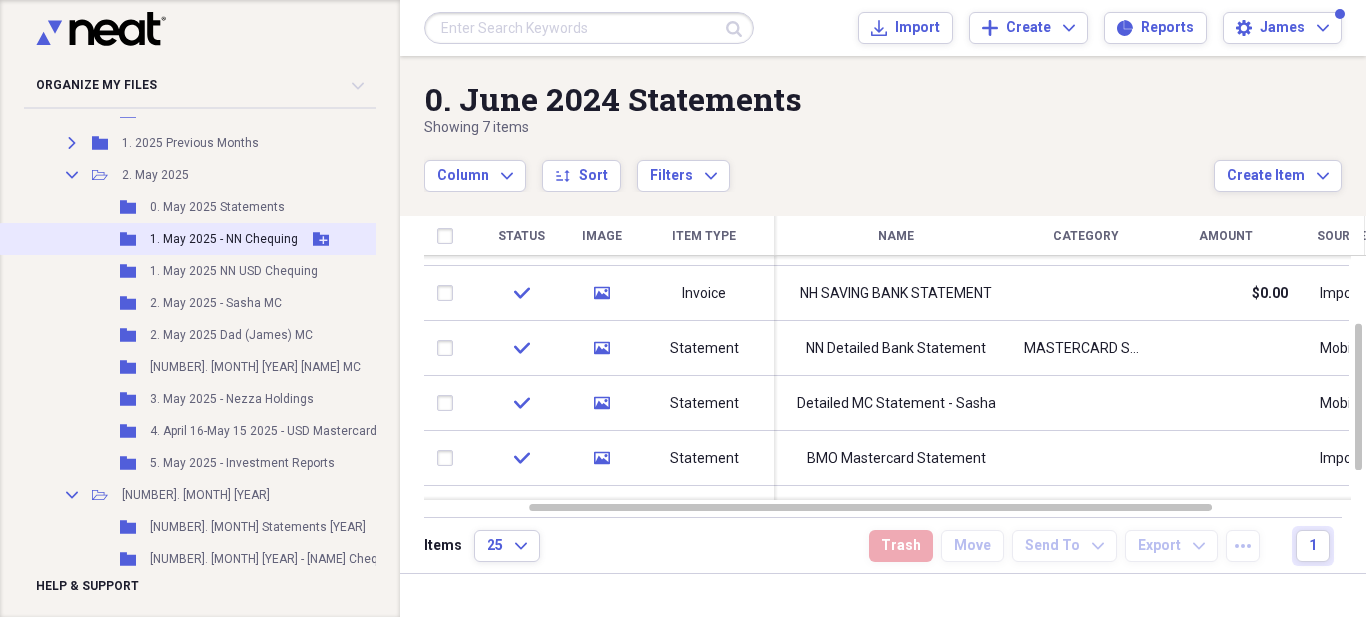scroll, scrollTop: 1200, scrollLeft: 0, axis: vertical 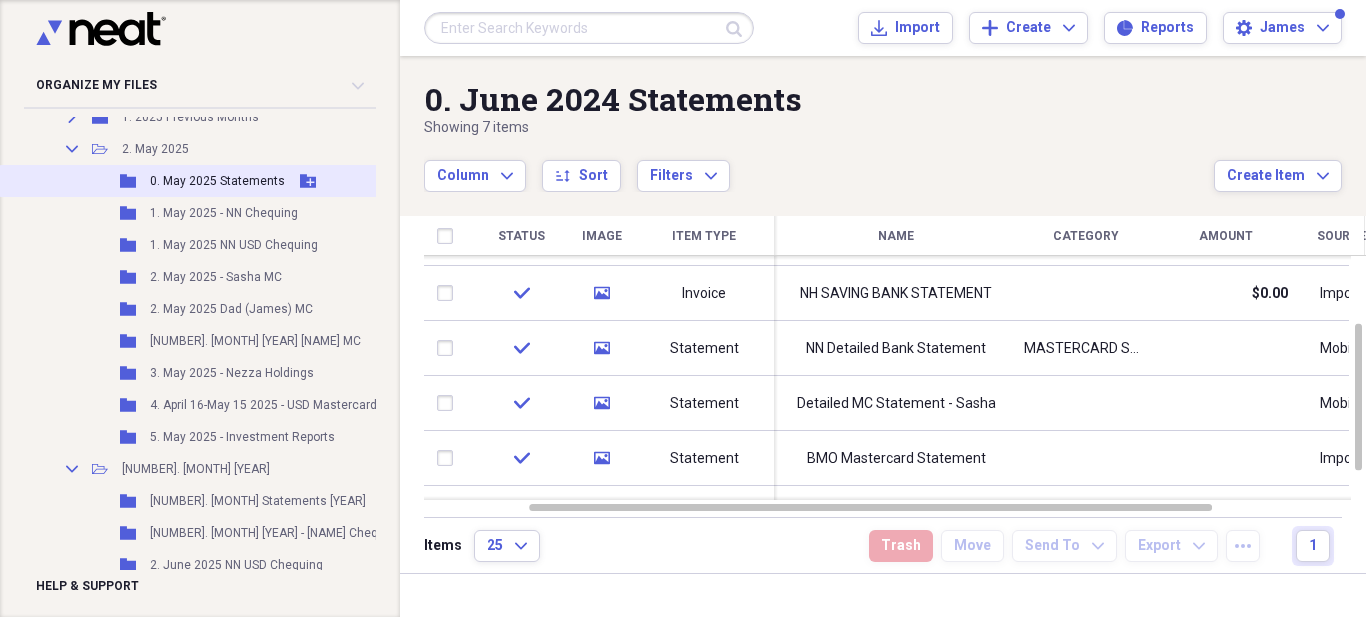 click 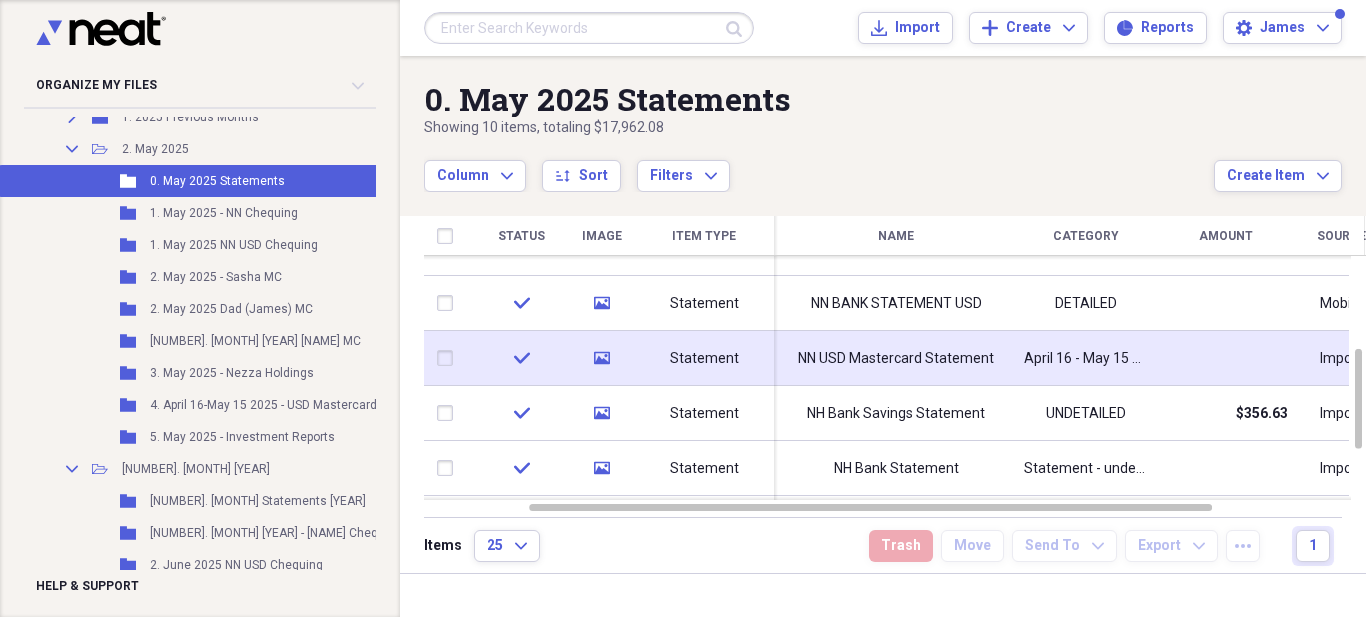 click on "NN USD Mastercard Statement" at bounding box center [896, 358] 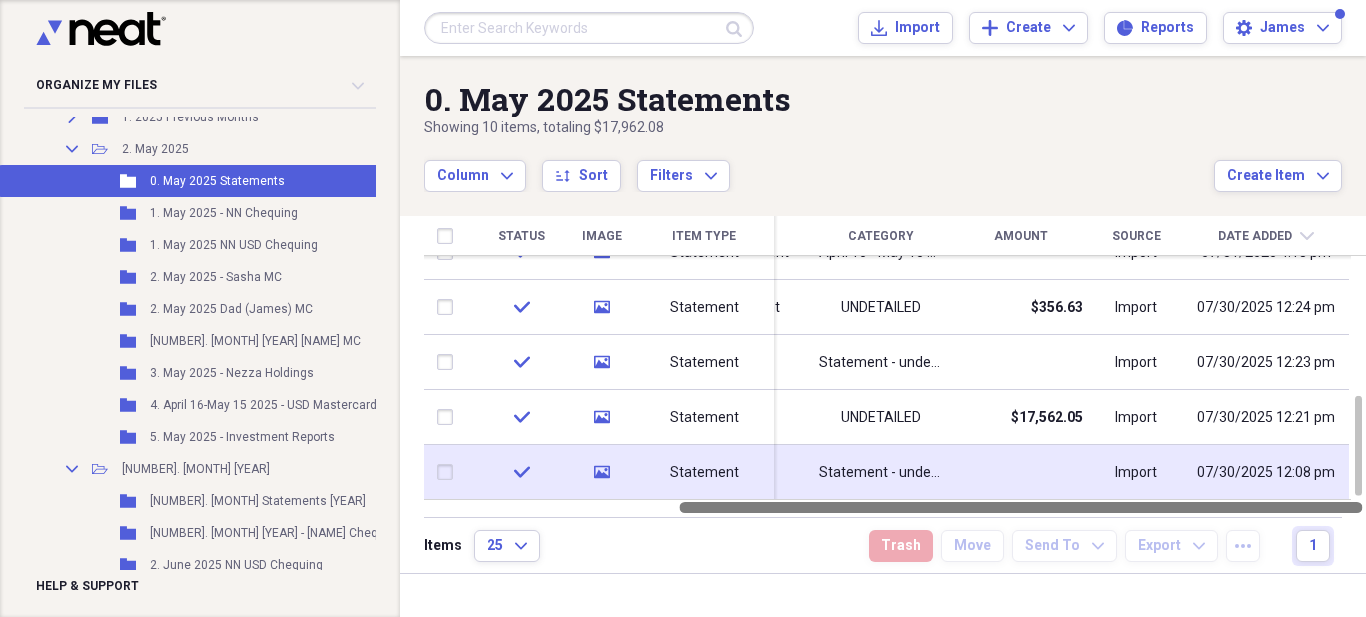 drag, startPoint x: 835, startPoint y: 505, endPoint x: 1077, endPoint y: 476, distance: 243.73141 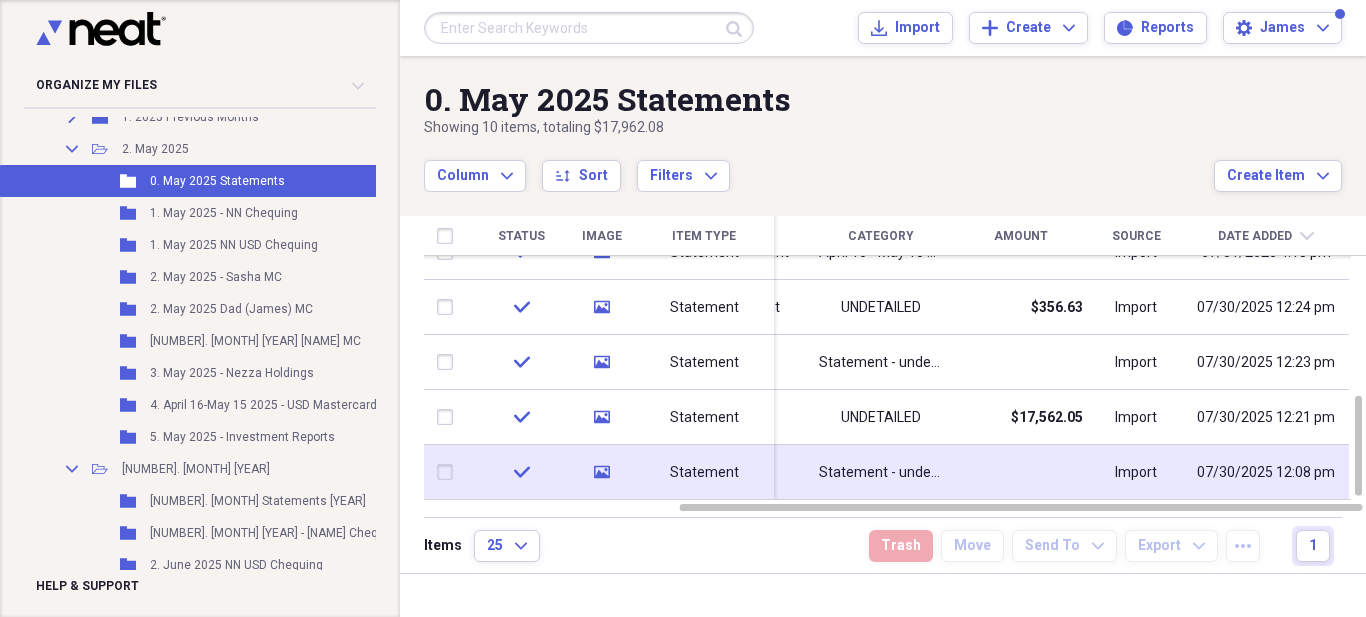 click on "Statement" at bounding box center [704, 473] 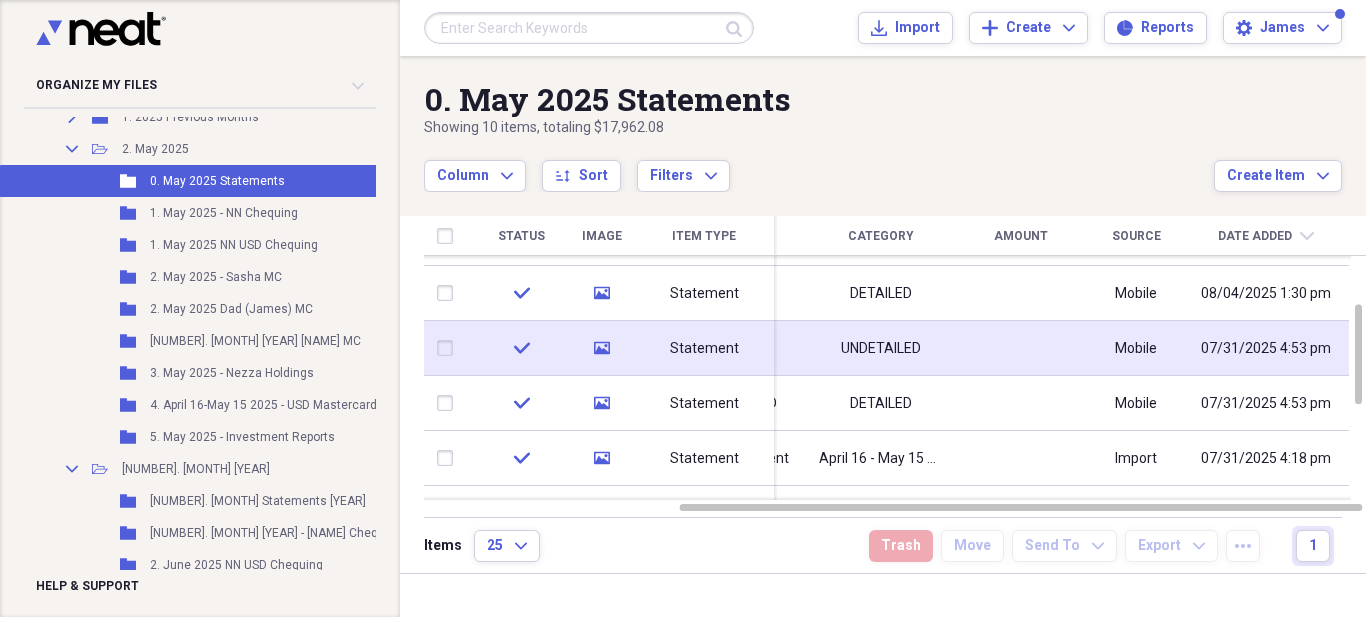 click on "UNDETAILED" at bounding box center (881, 349) 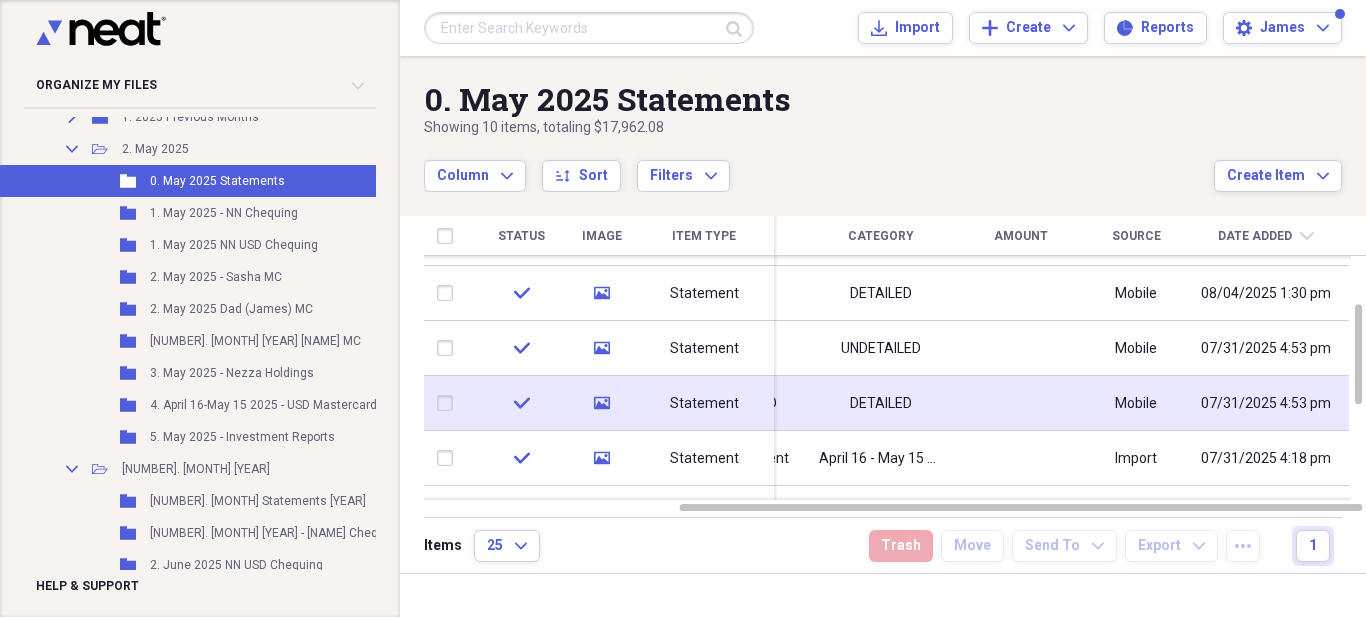 click on "Statement" at bounding box center [704, 404] 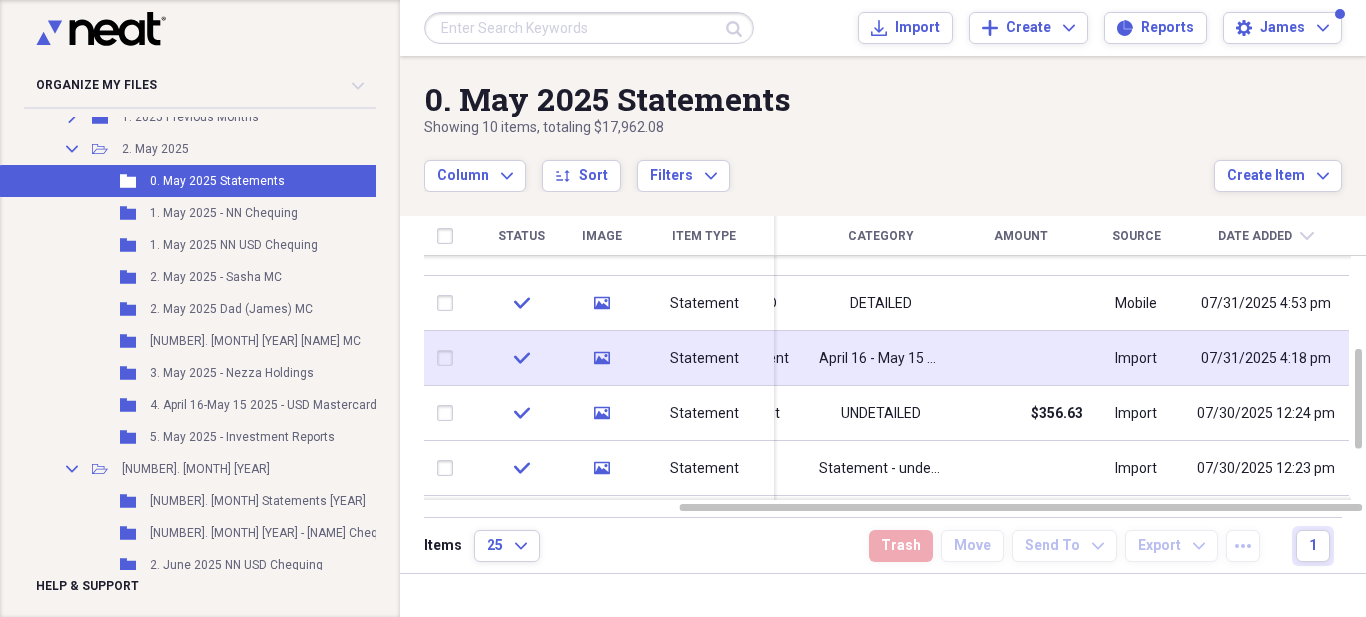 click on "Statement" at bounding box center (704, 359) 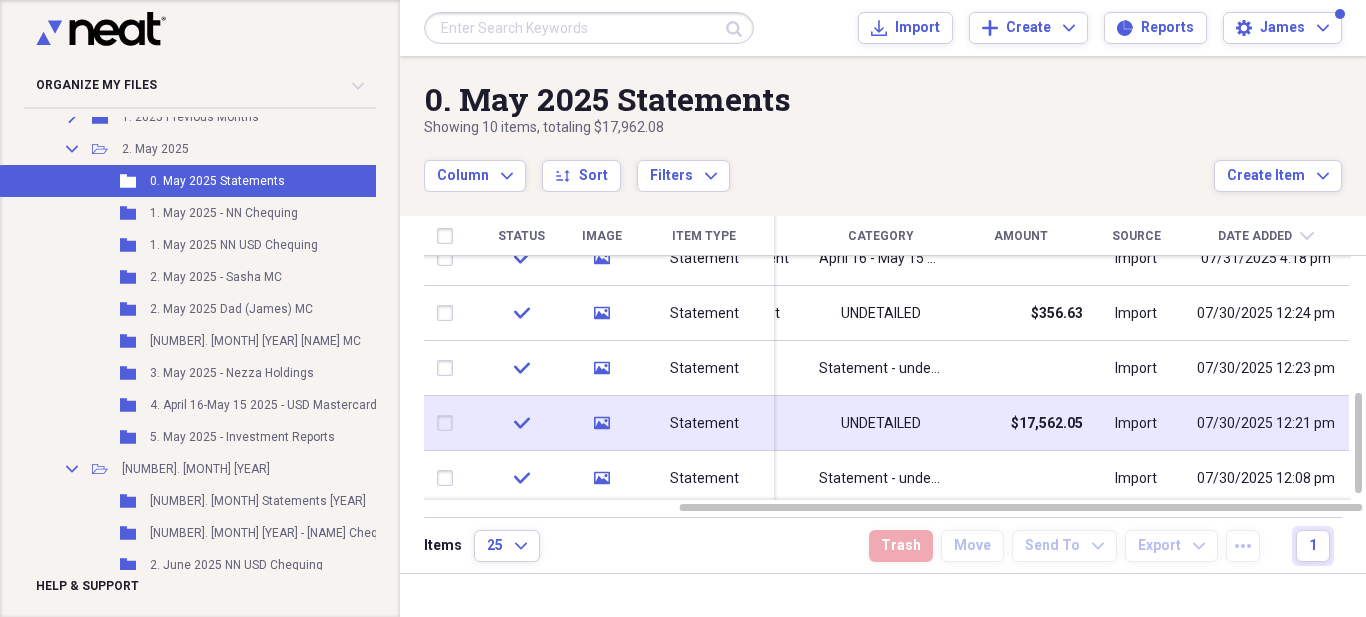 click on "Statement" at bounding box center [704, 424] 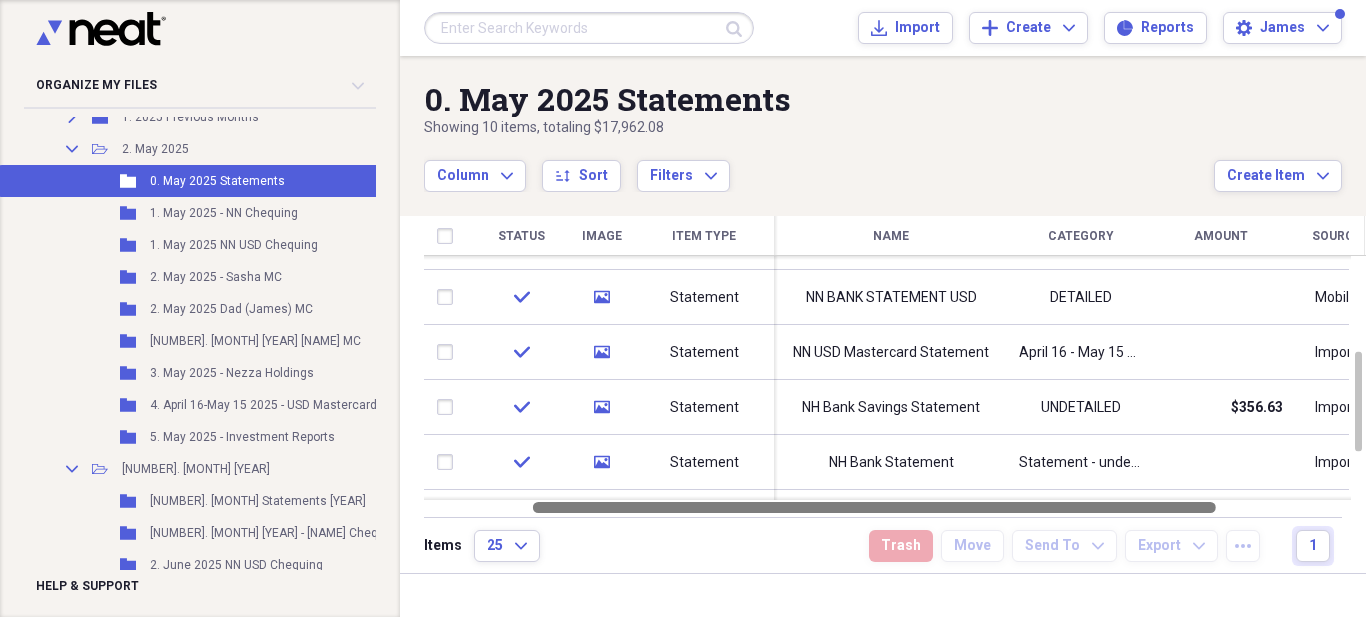 drag, startPoint x: 897, startPoint y: 502, endPoint x: 749, endPoint y: 517, distance: 148.7582 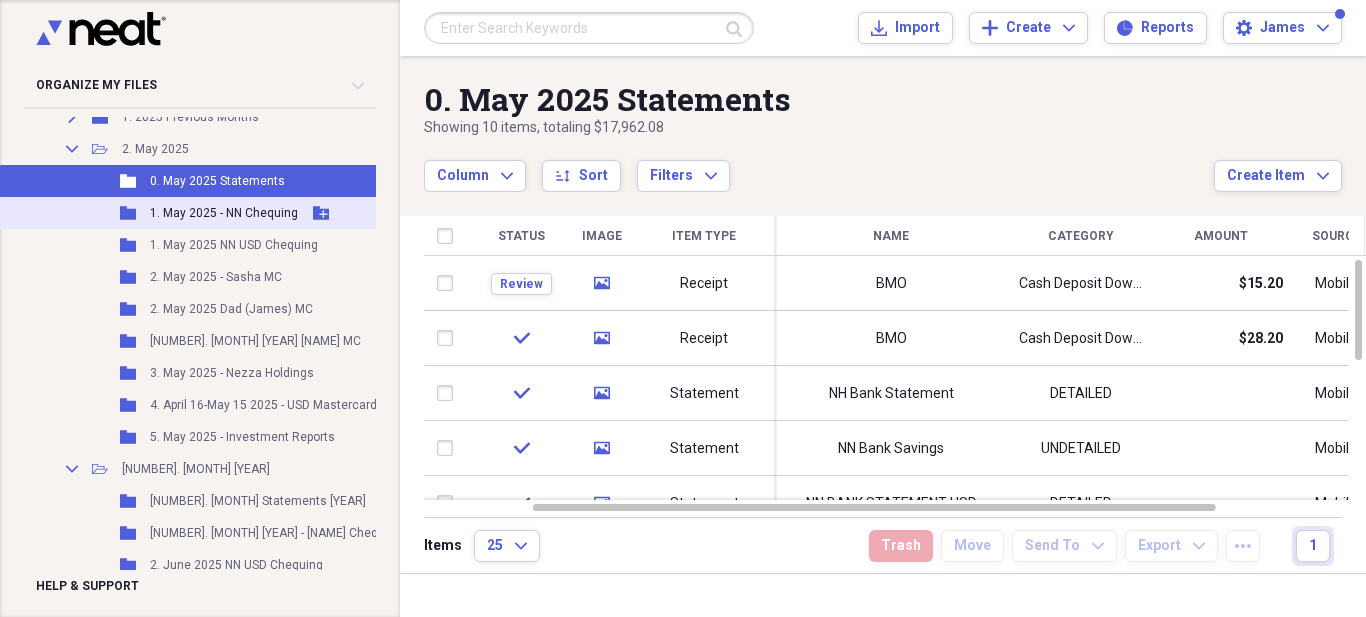 click on "1. May 2025 - NN Chequing" at bounding box center (224, 213) 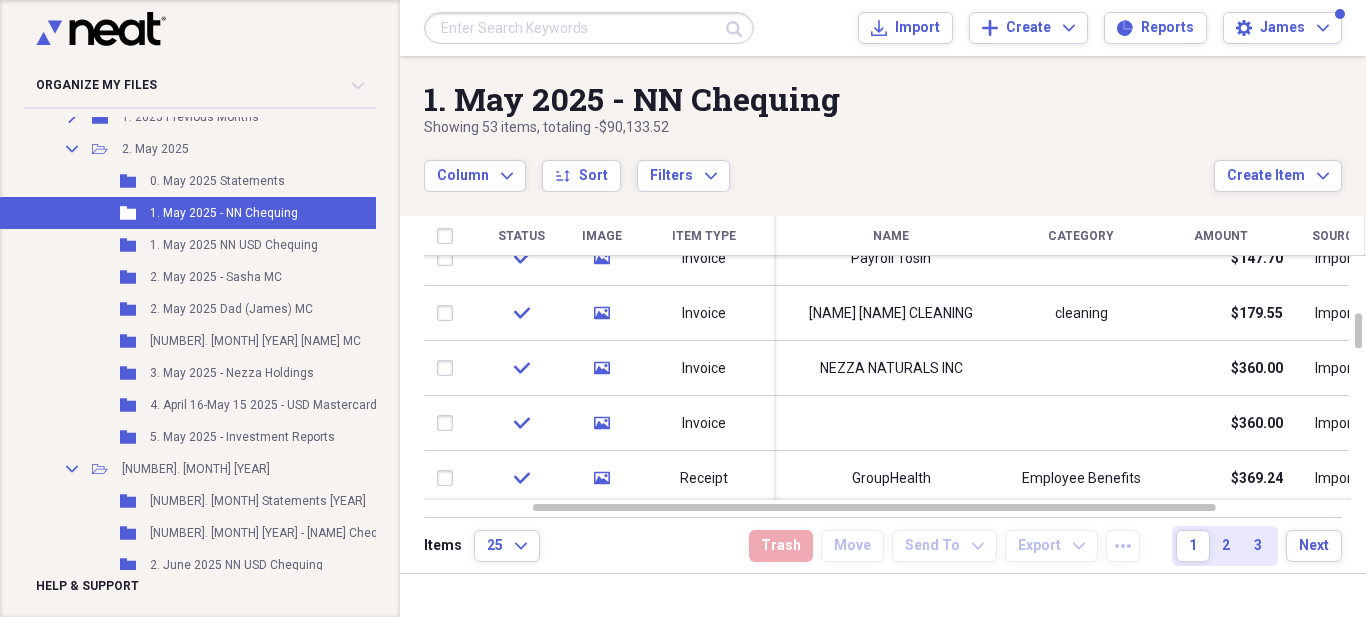 click on "Amount" at bounding box center (1221, 236) 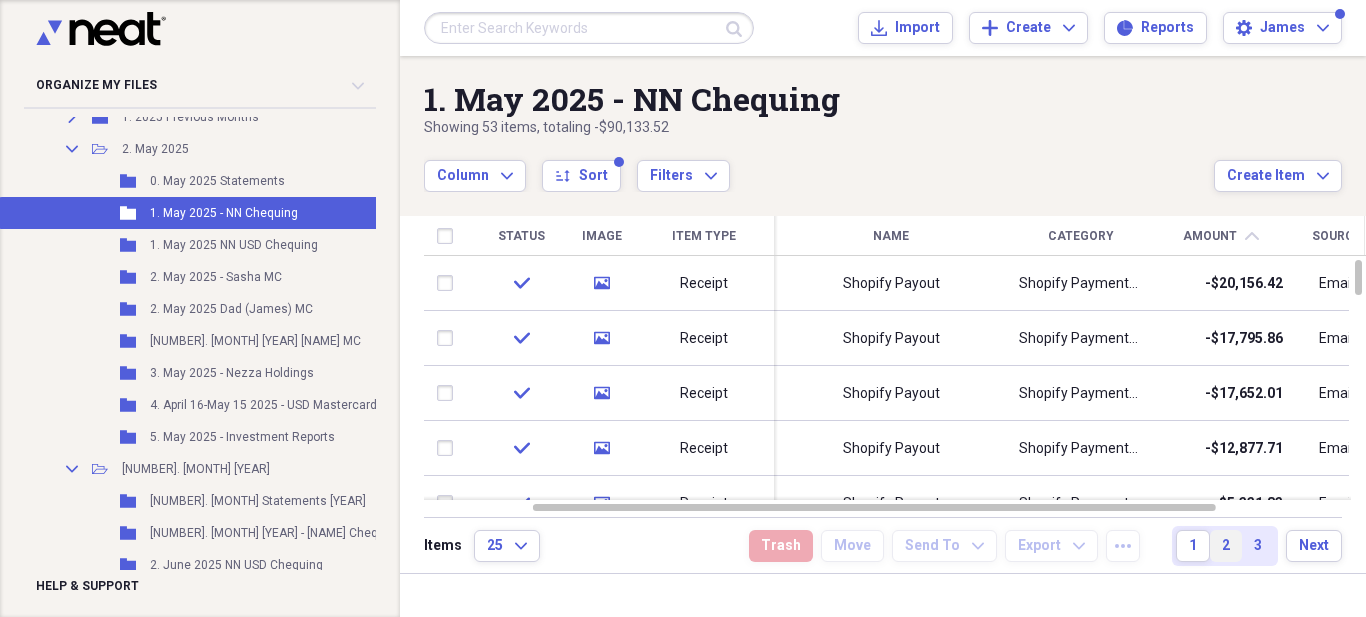 click on "2" at bounding box center [1226, 546] 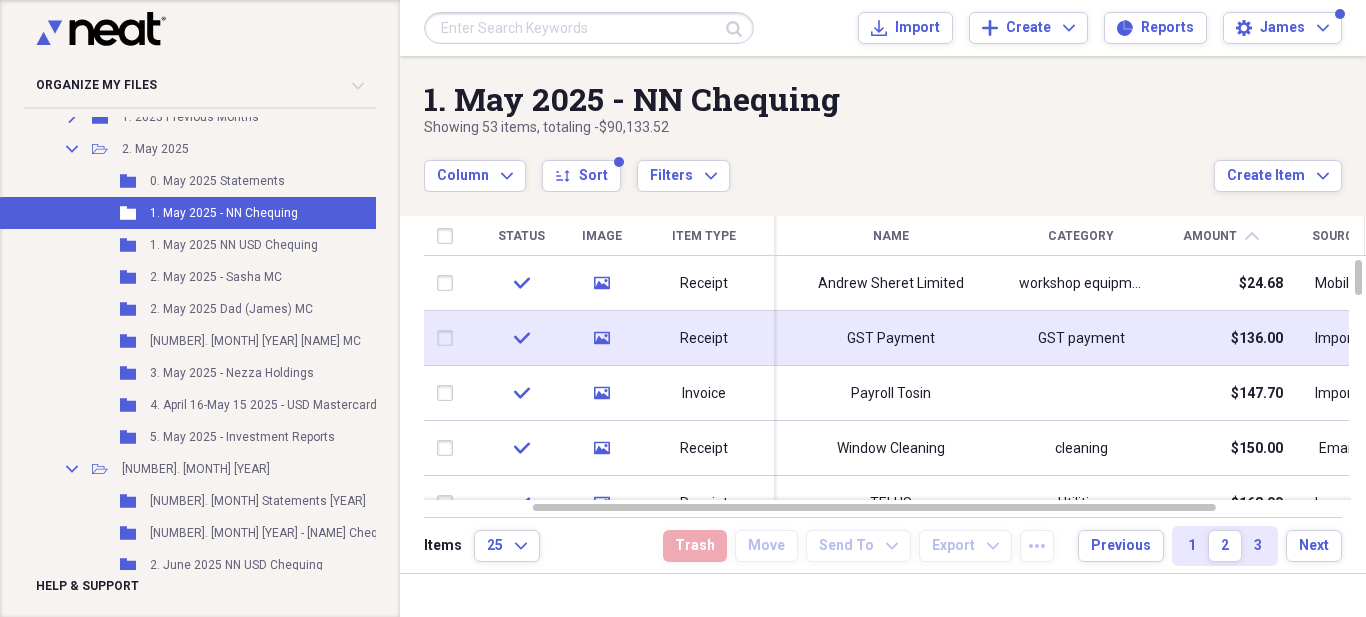 click on "GST Payment" at bounding box center [891, 339] 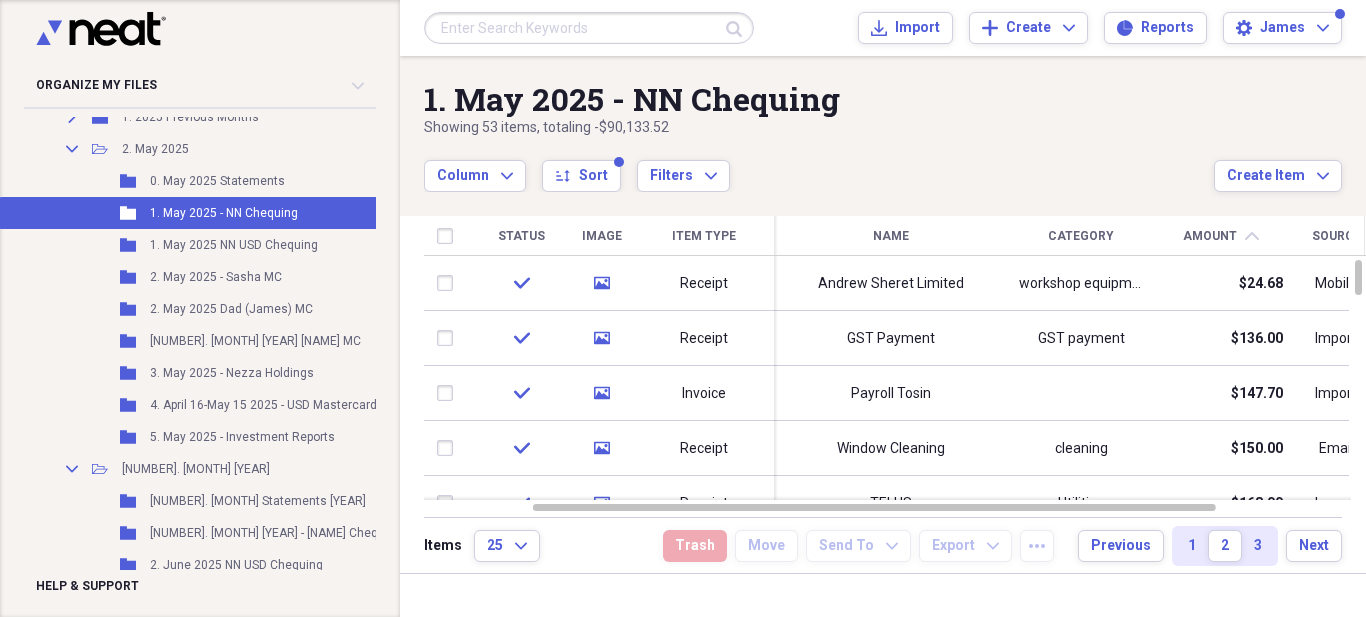 click on "Amount" at bounding box center (1210, 236) 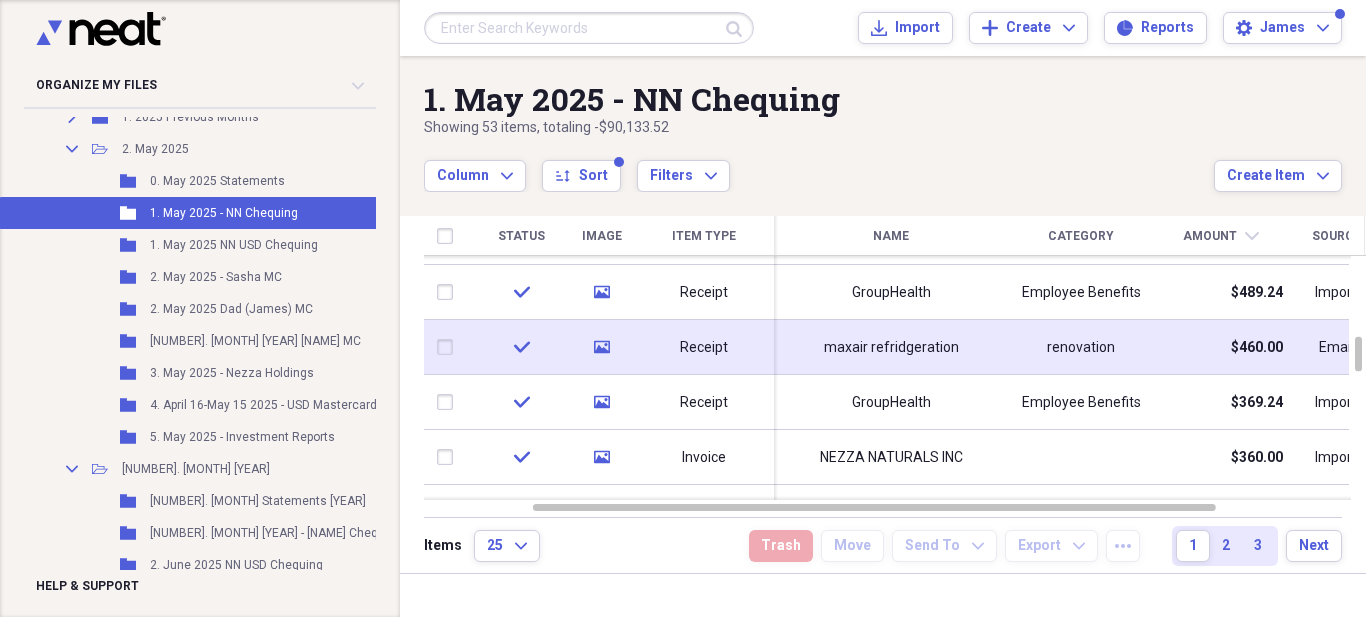 click on "maxair refridgeration" at bounding box center (891, 348) 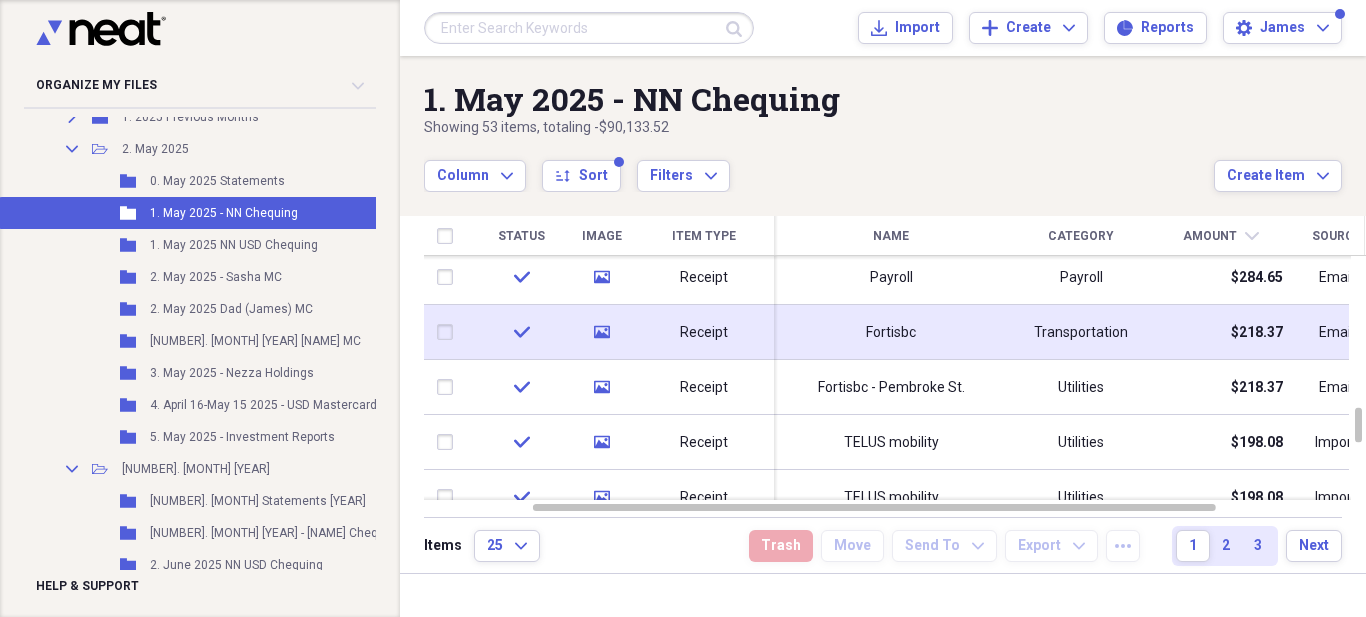 click on "Fortisbc" at bounding box center (891, 333) 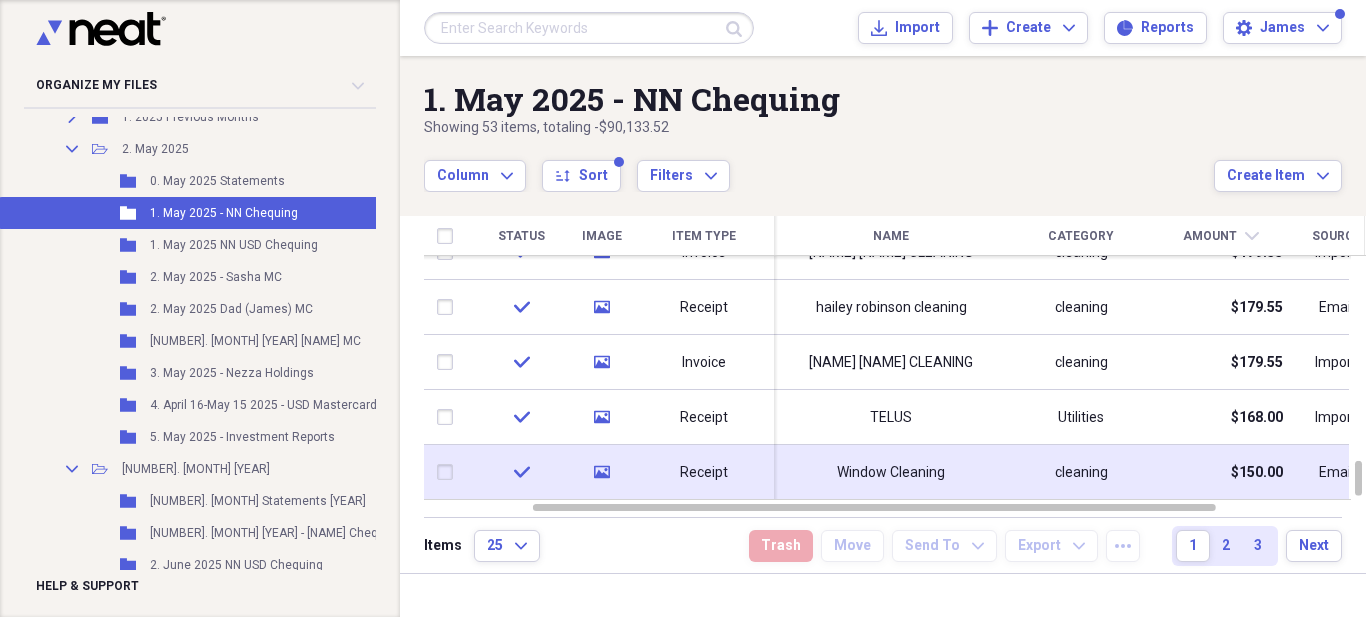 click on "Window Cleaning" at bounding box center (891, 473) 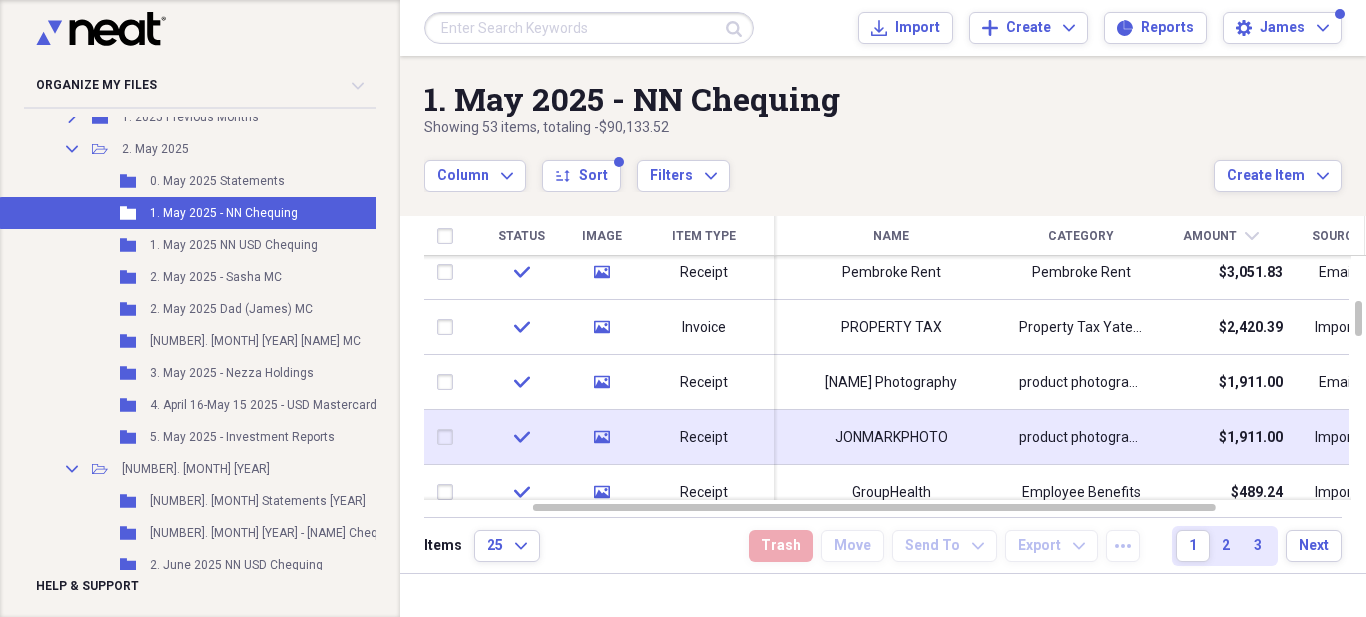 click on "JONMARKPHOTO" at bounding box center [891, 438] 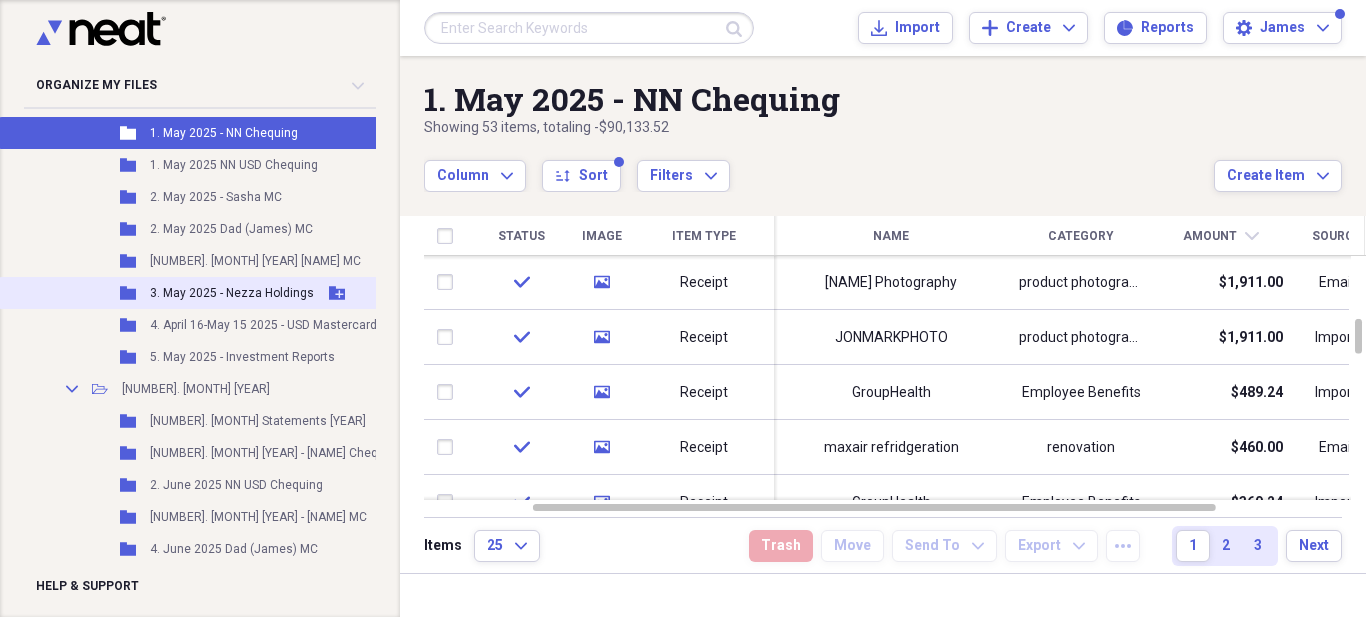 scroll, scrollTop: 1300, scrollLeft: 0, axis: vertical 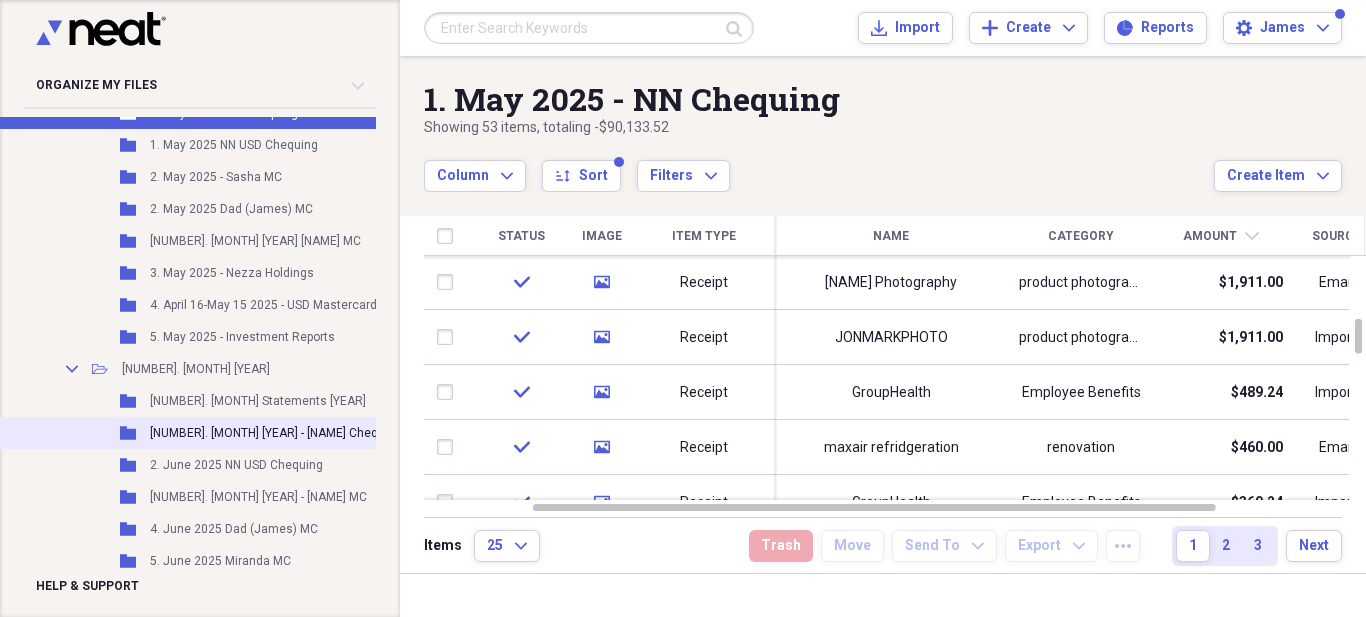 click on "[NUMBER]. [MONTH] [YEAR] - [NAME] Chequing" at bounding box center (276, 433) 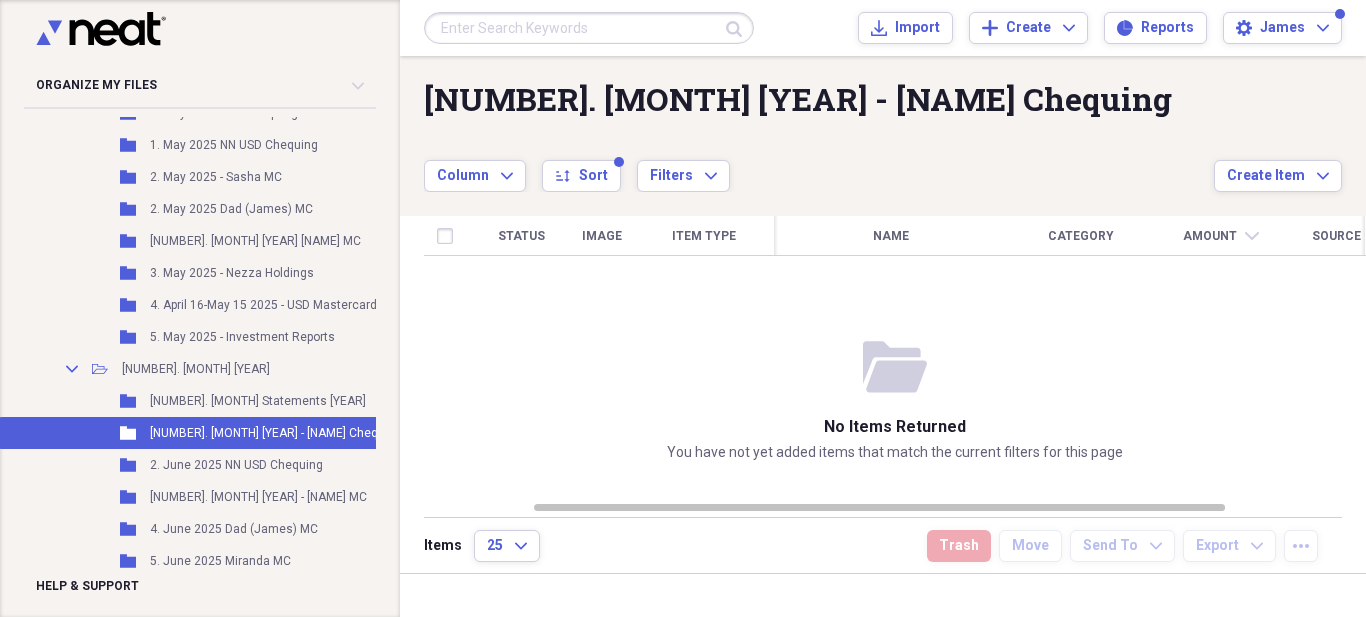 click on "Folder" 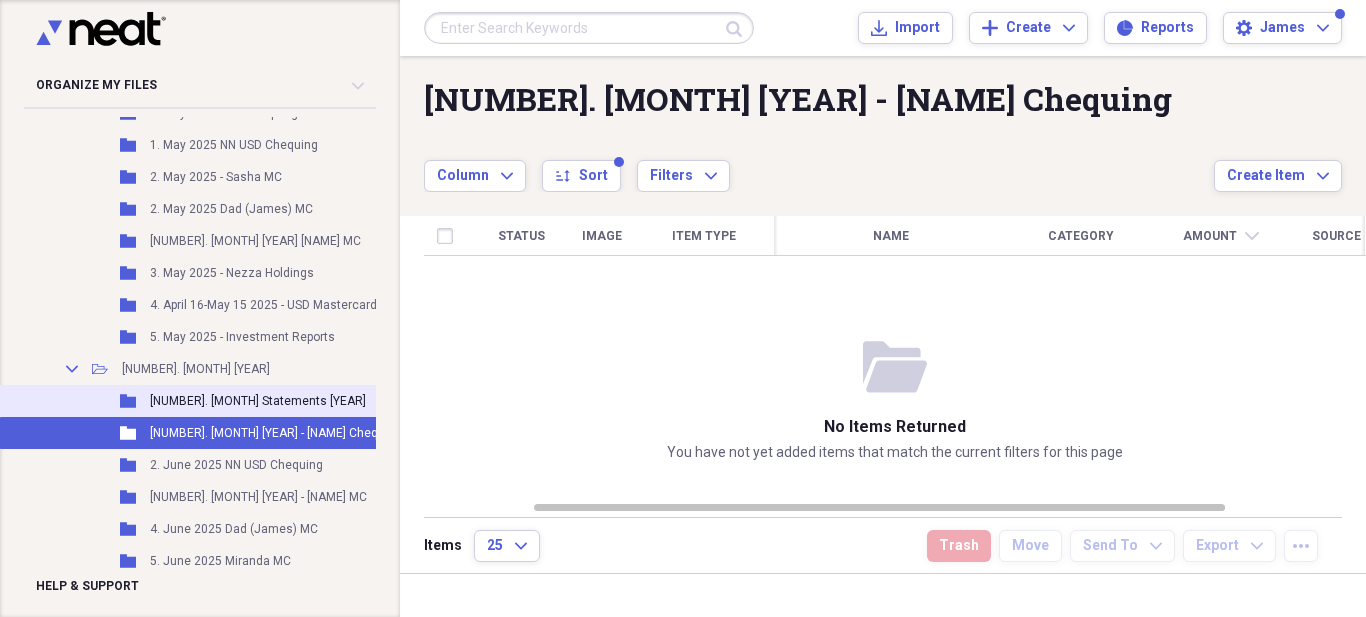 click 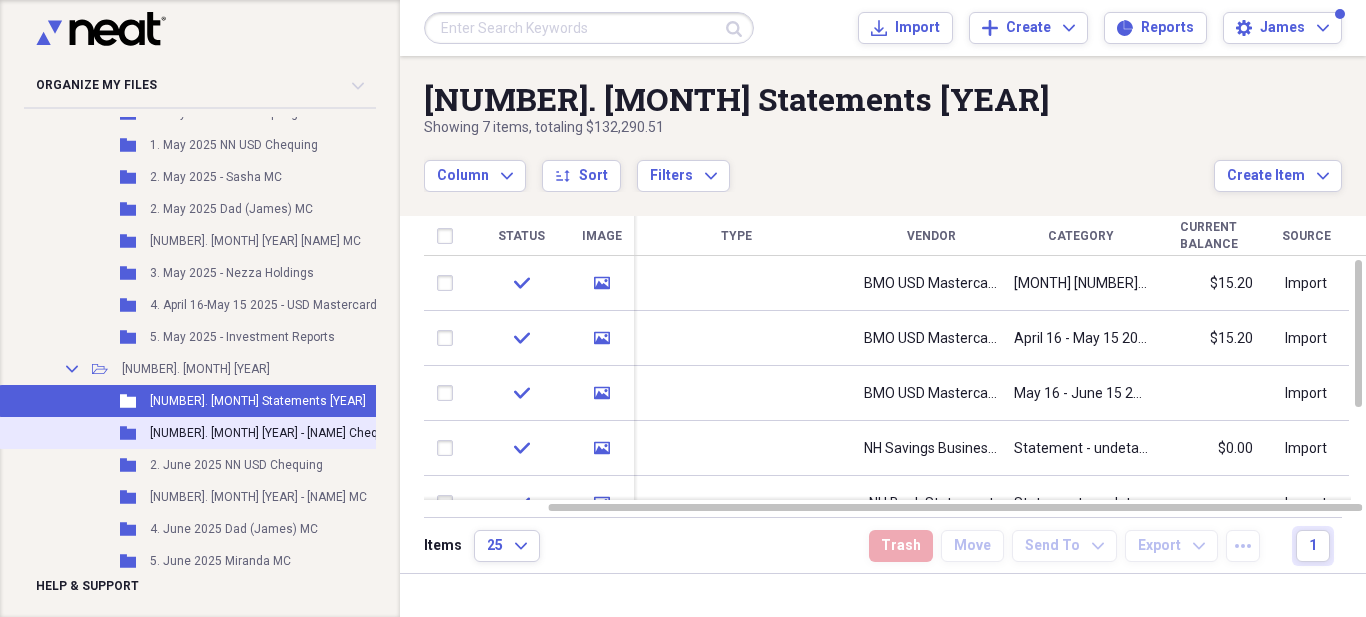 click on "[NUMBER]. [MONTH] [YEAR] - [NAME] Chequing" at bounding box center [276, 433] 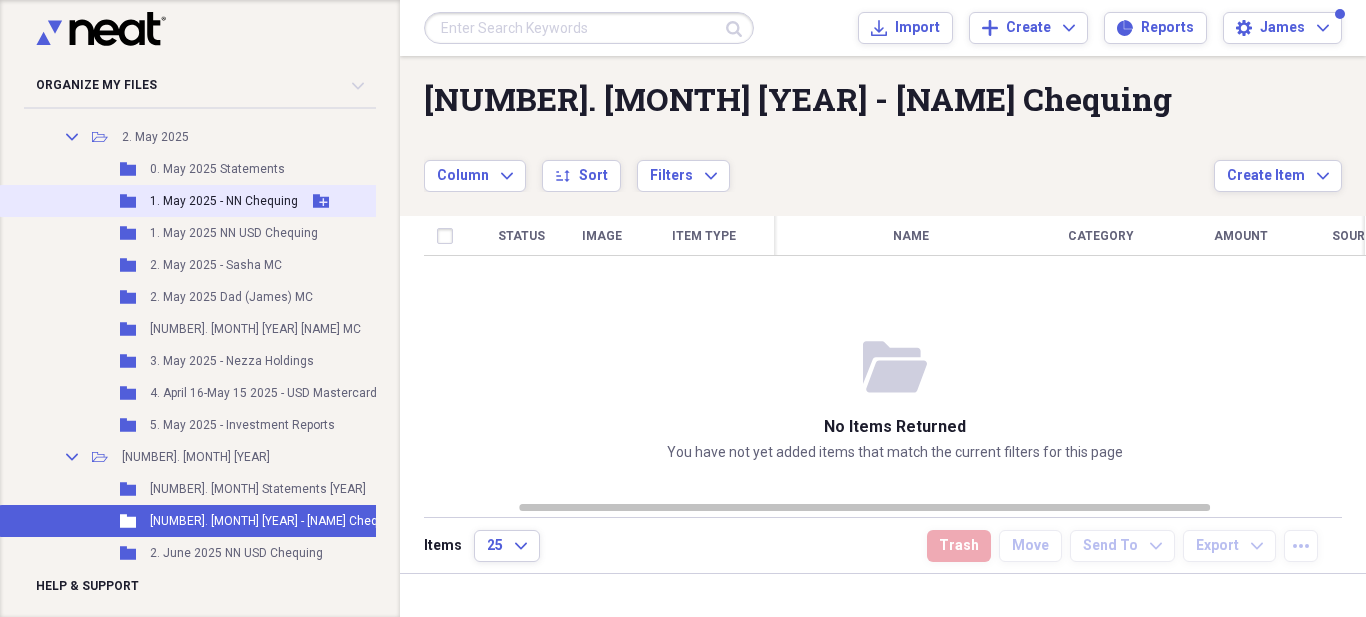 scroll, scrollTop: 1200, scrollLeft: 0, axis: vertical 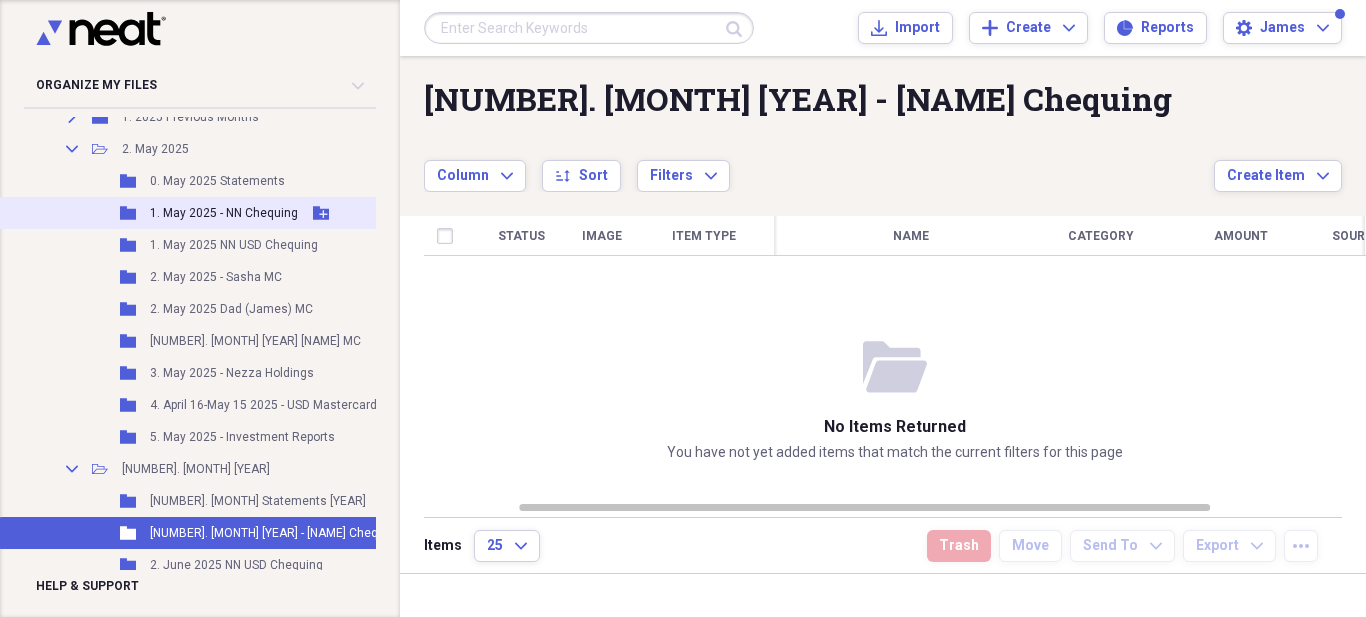 click 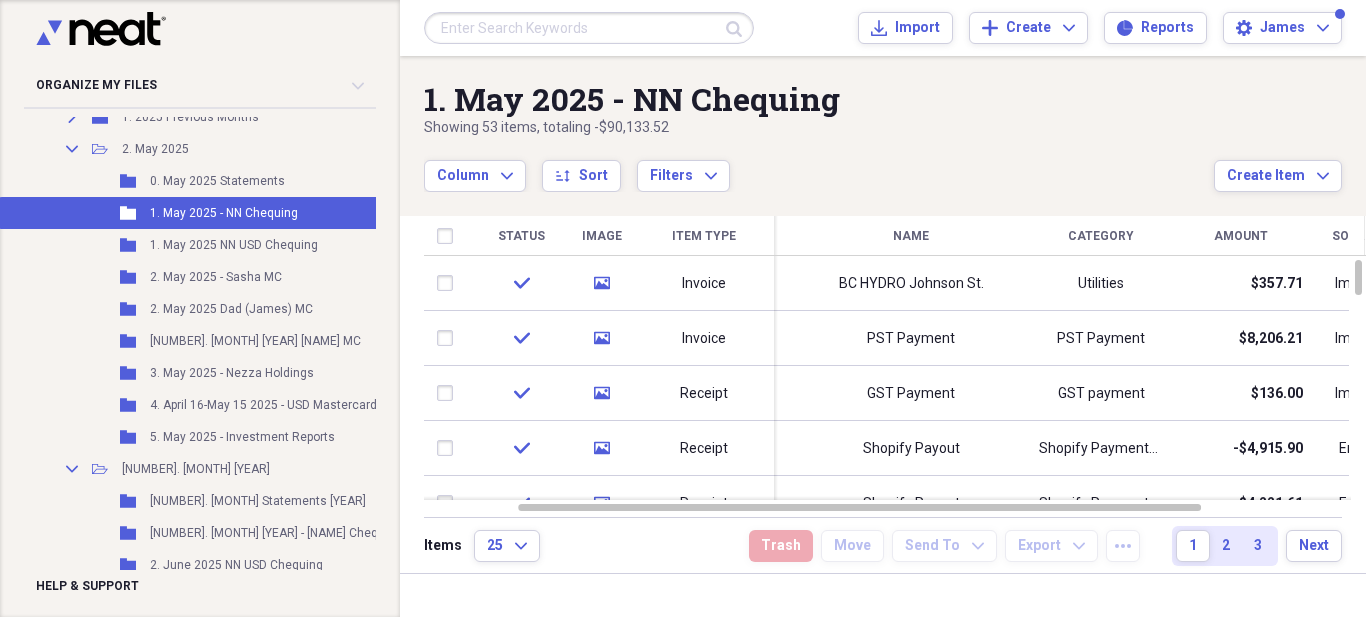 click on "Amount" at bounding box center (1241, 236) 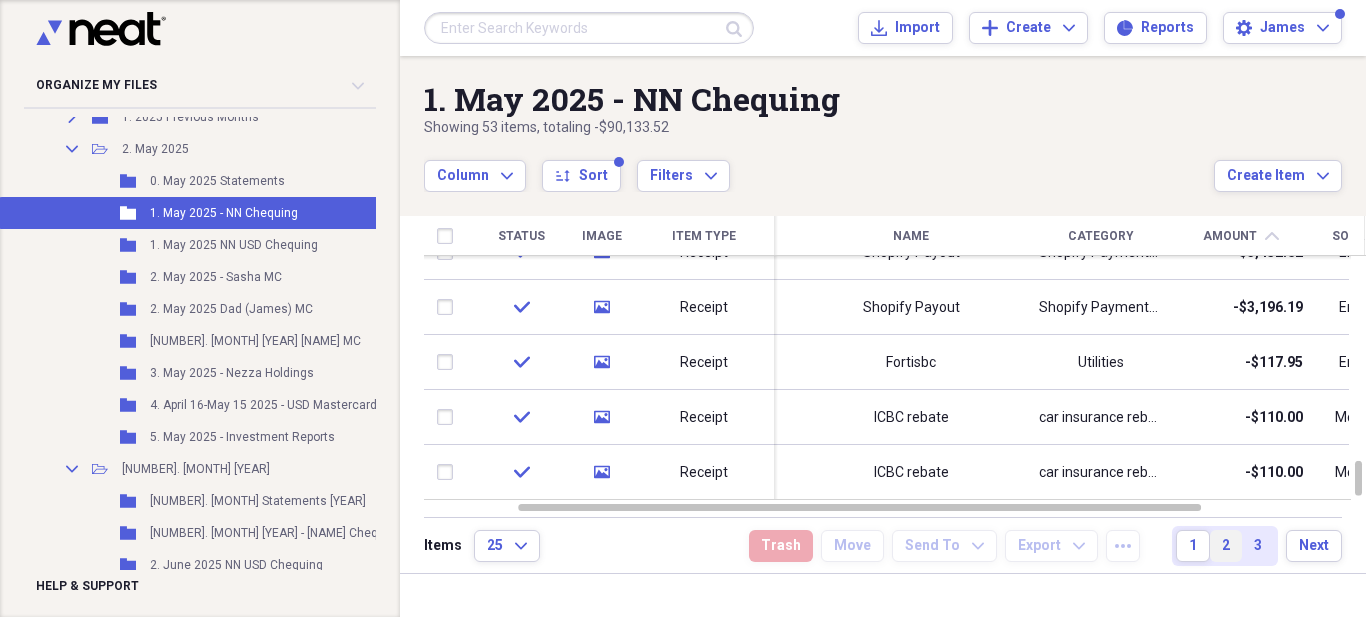 click on "2" at bounding box center (1226, 546) 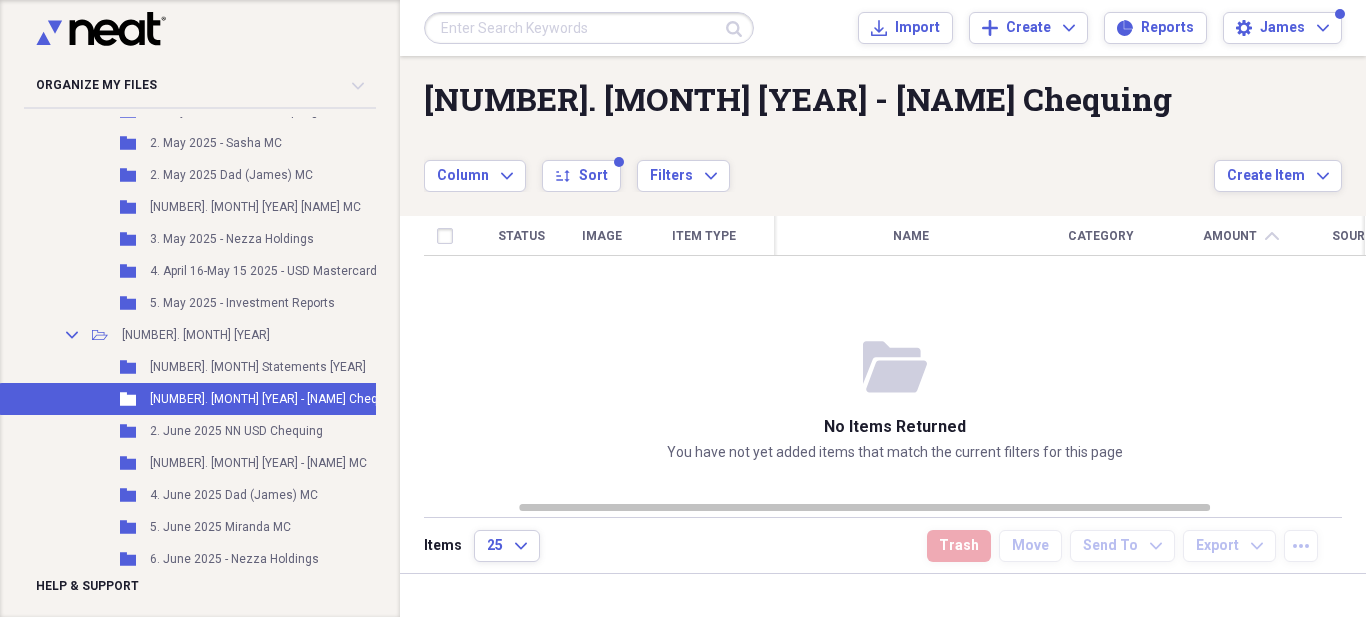 scroll, scrollTop: 1400, scrollLeft: 0, axis: vertical 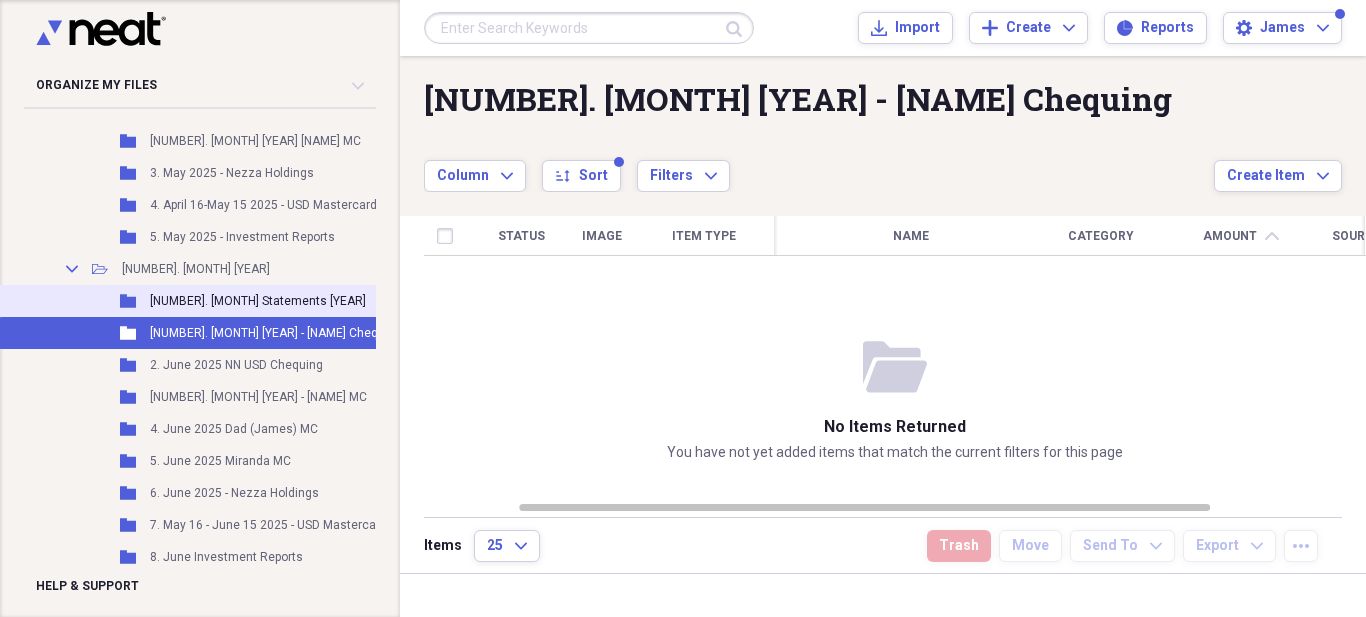 click 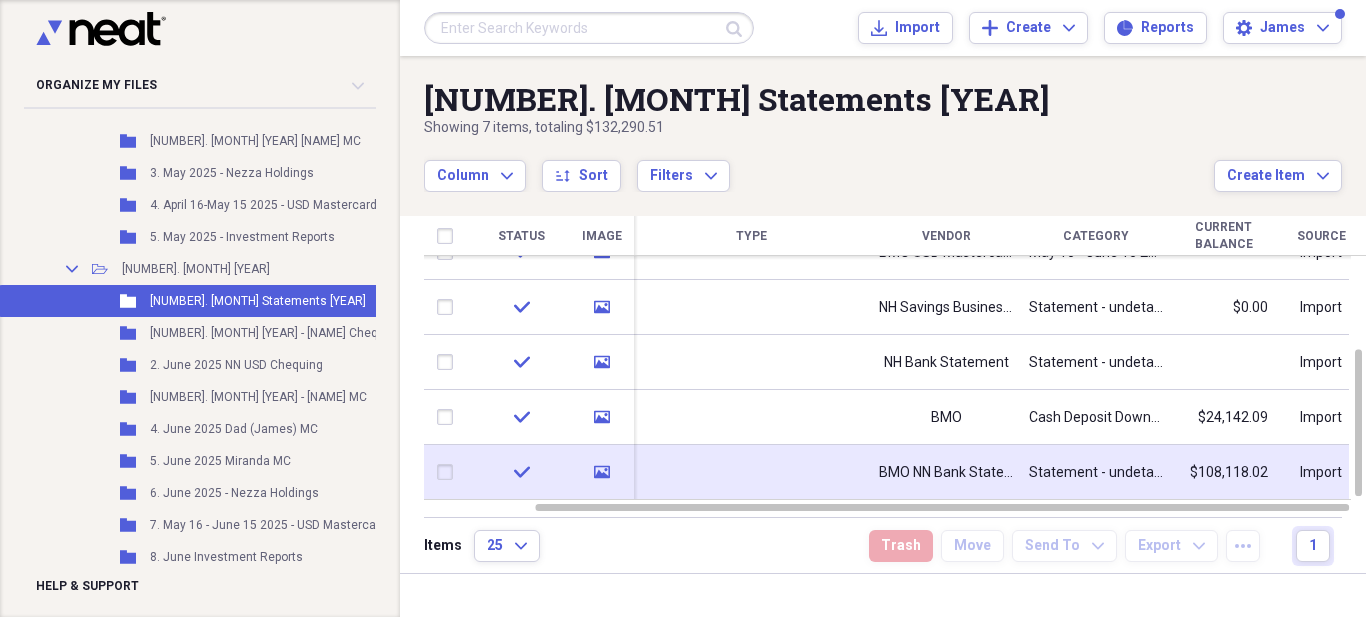 click on "media" 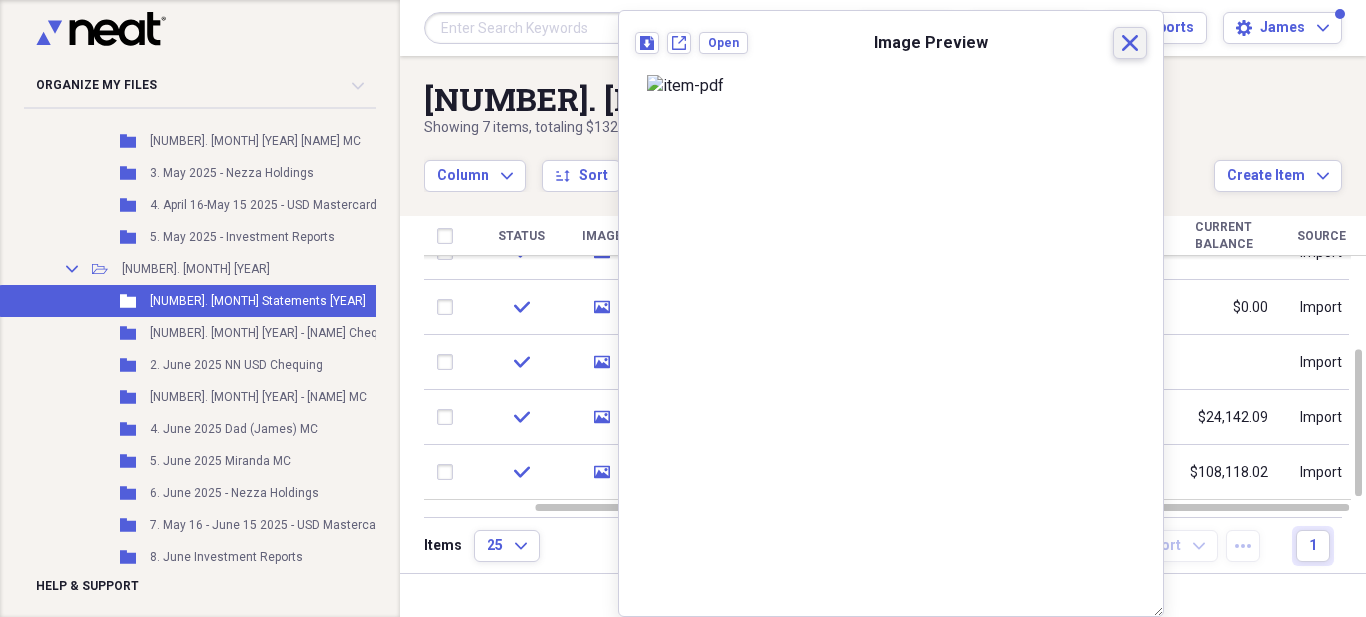 scroll, scrollTop: 0, scrollLeft: 0, axis: both 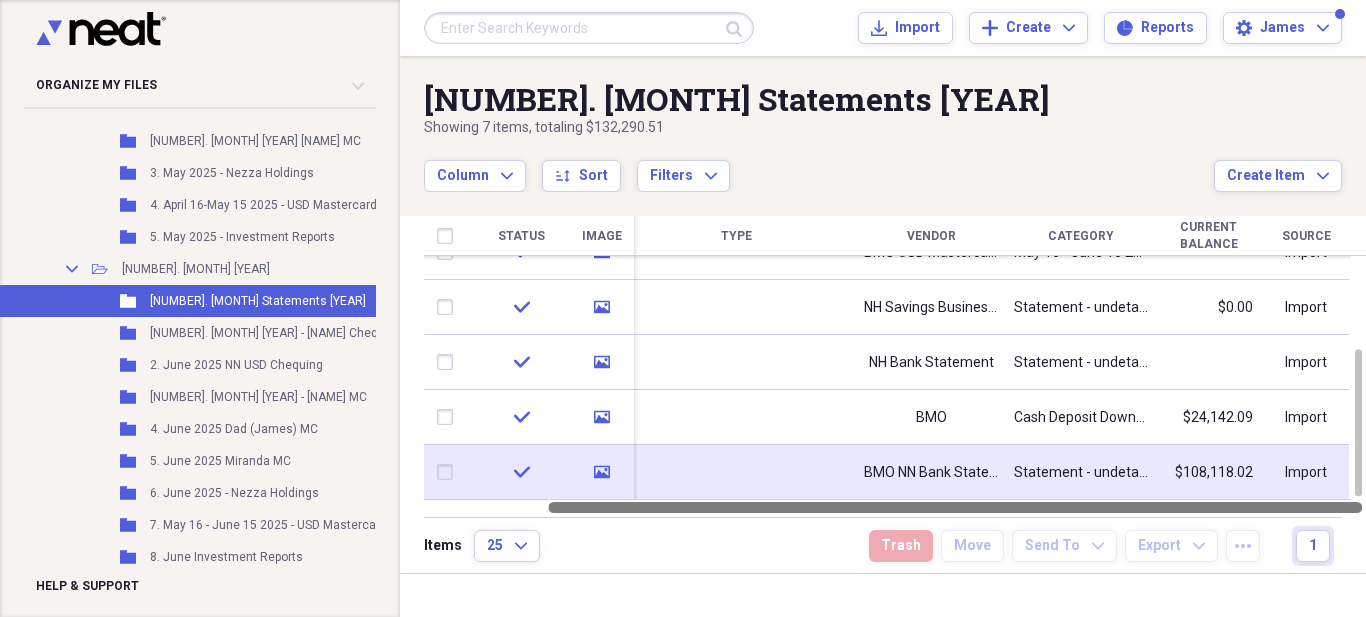 drag, startPoint x: 979, startPoint y: 507, endPoint x: 1291, endPoint y: 482, distance: 313 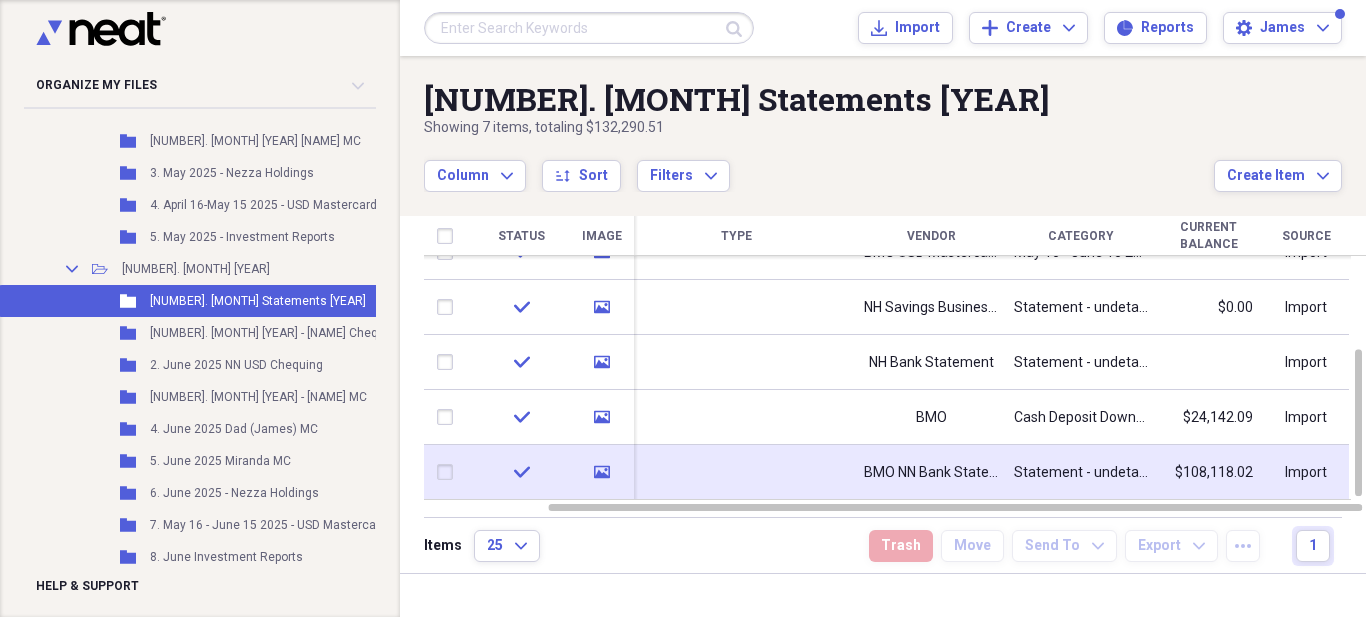 click on "BMO NN Bank Statement" at bounding box center [931, 473] 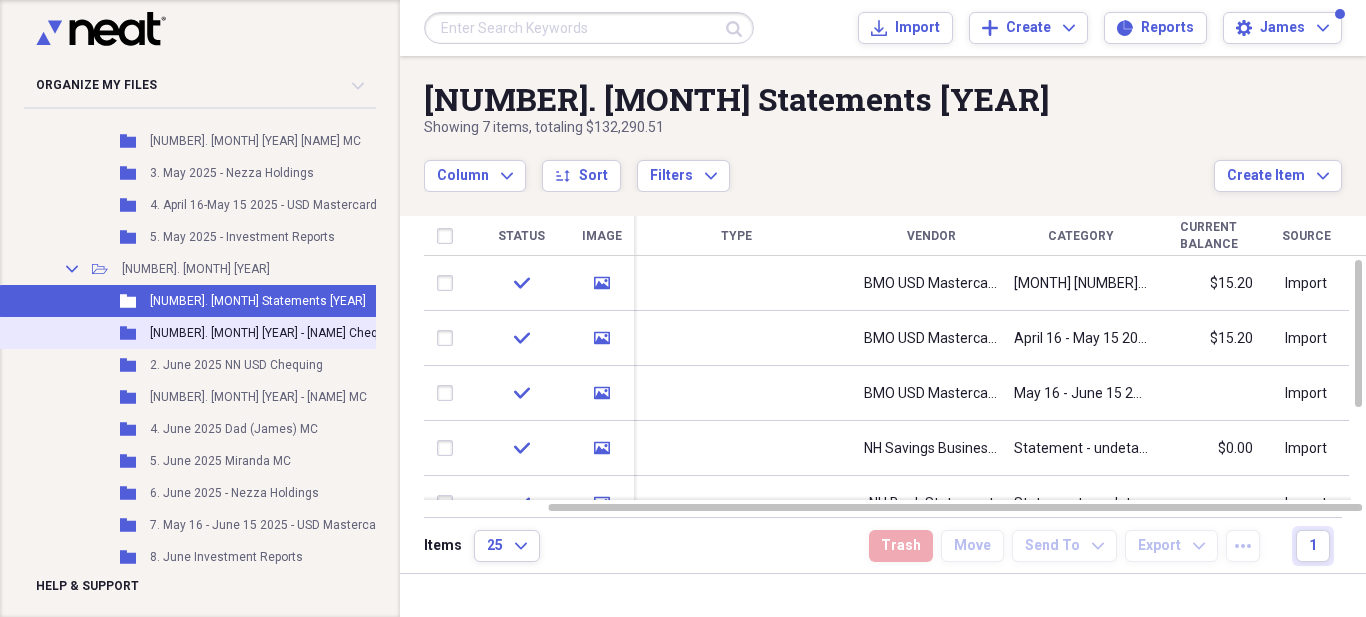 click on "[NUMBER]. [MONTH] [YEAR] - [NAME] Chequing" at bounding box center (276, 333) 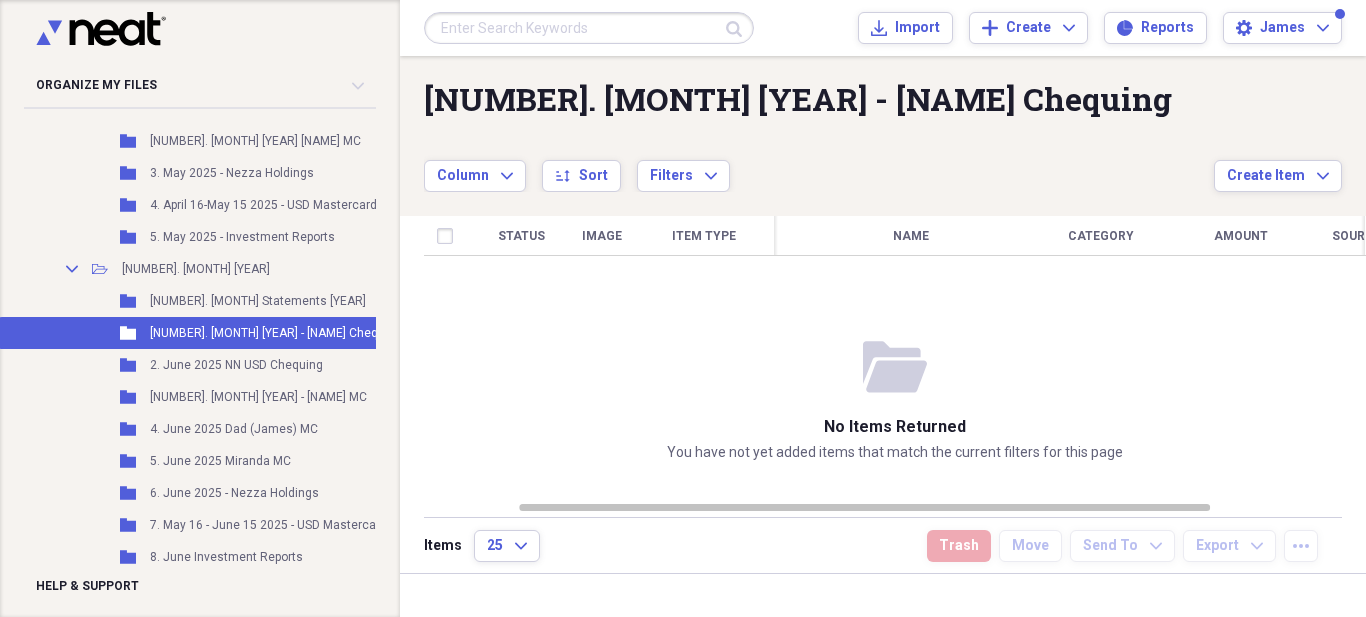 click on "Folder 1. June 2025 - NN Chequing Add Folder" at bounding box center (231, 333) 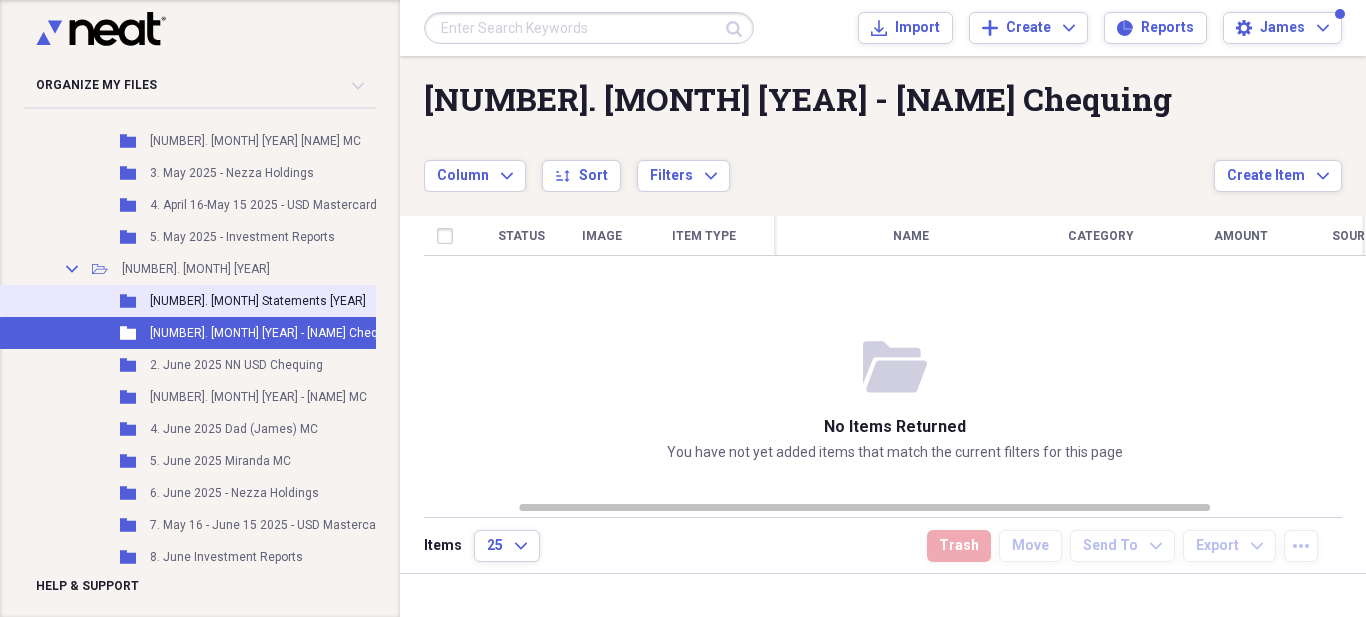 click on "Folder [NUMBER]. [MONTH] Statements [YEAR] Add Folder" at bounding box center [231, 301] 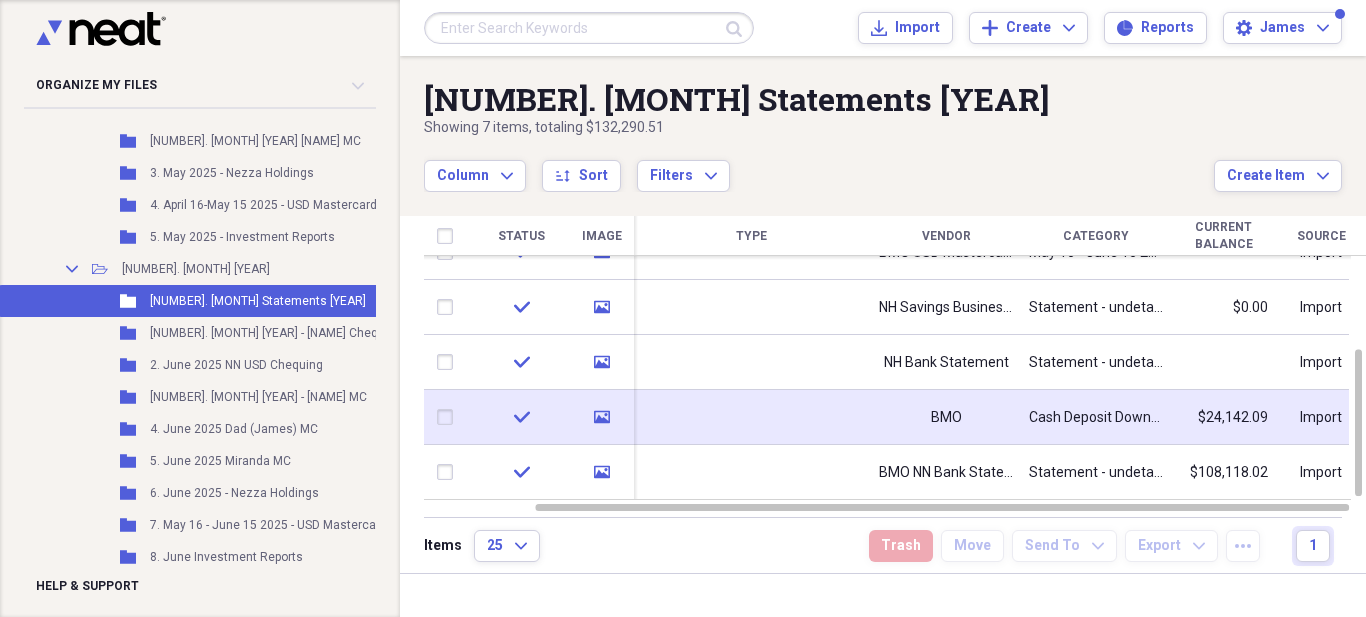 click at bounding box center (751, 417) 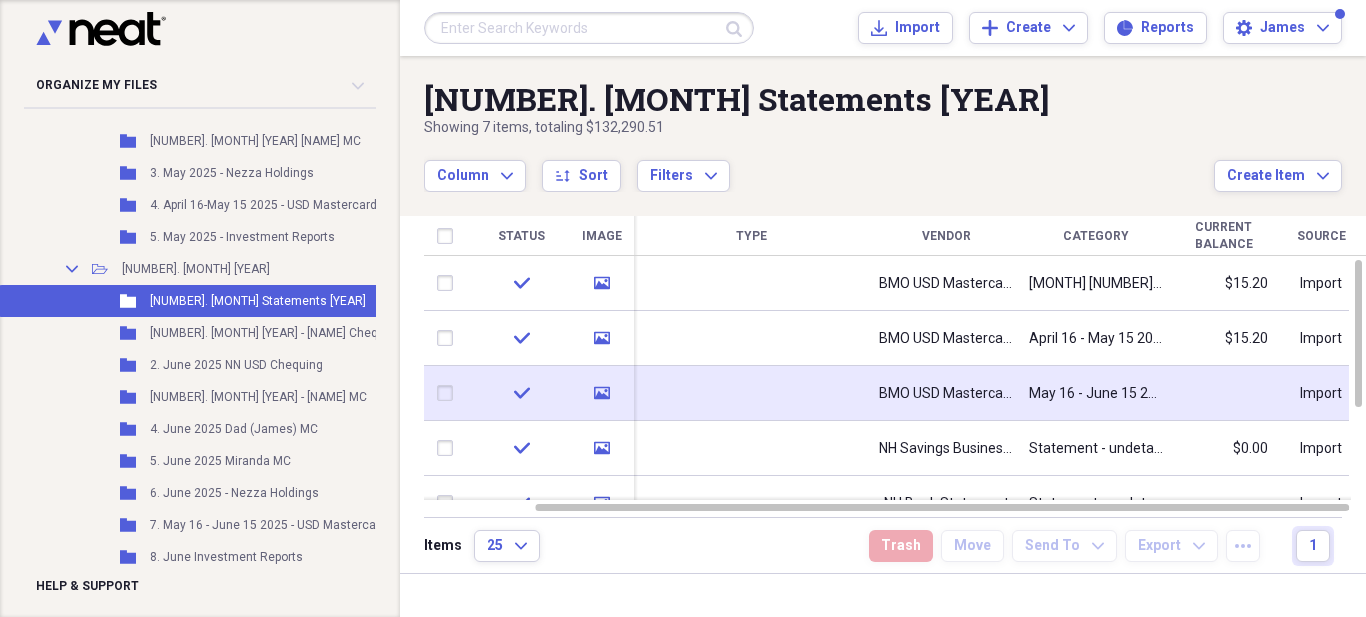 click on "check" at bounding box center (521, 393) 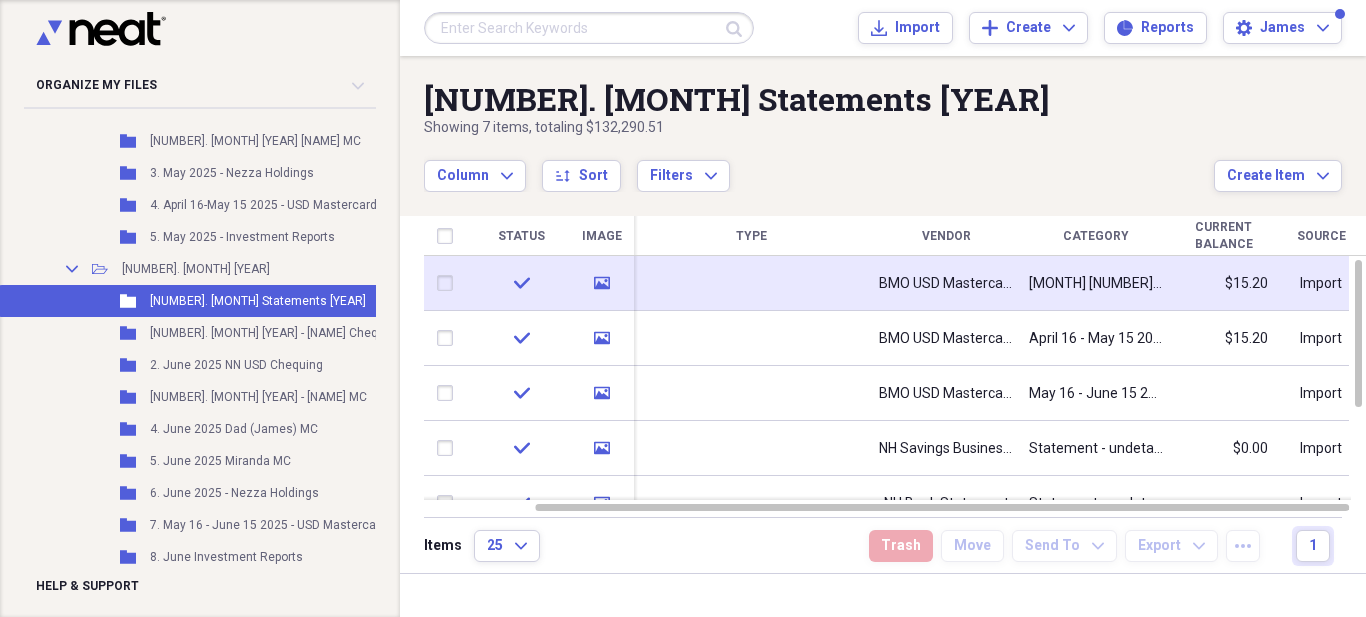 click at bounding box center [751, 283] 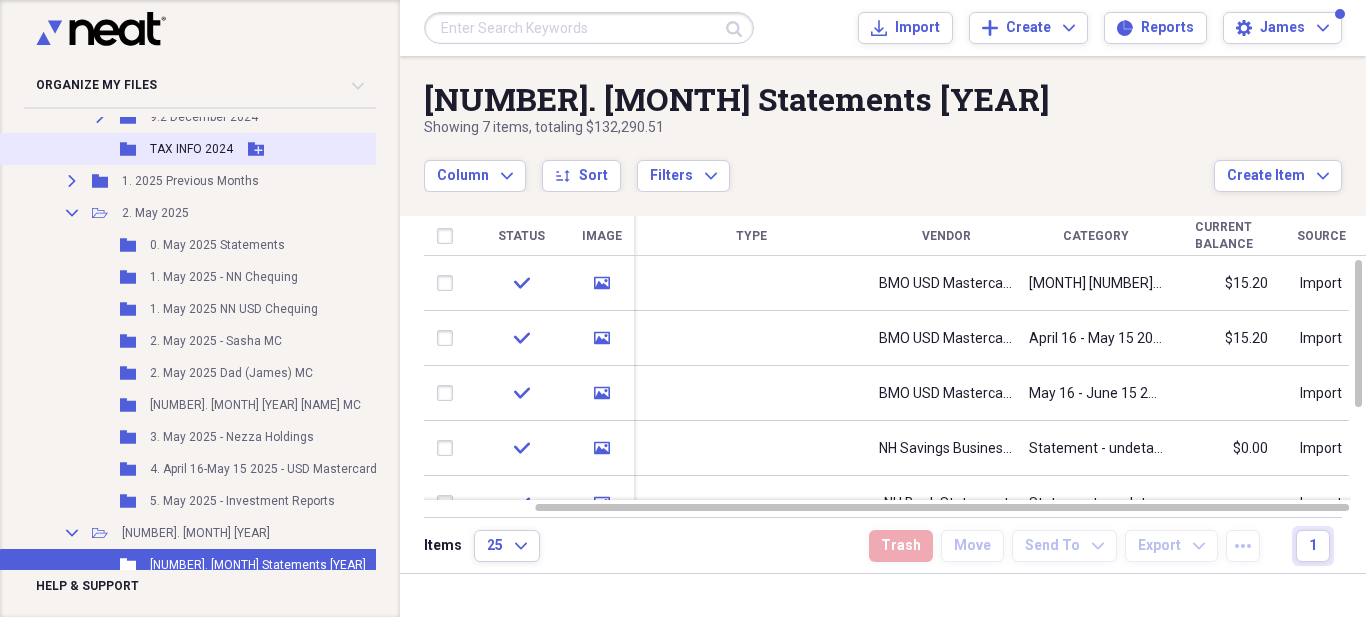 scroll, scrollTop: 1000, scrollLeft: 0, axis: vertical 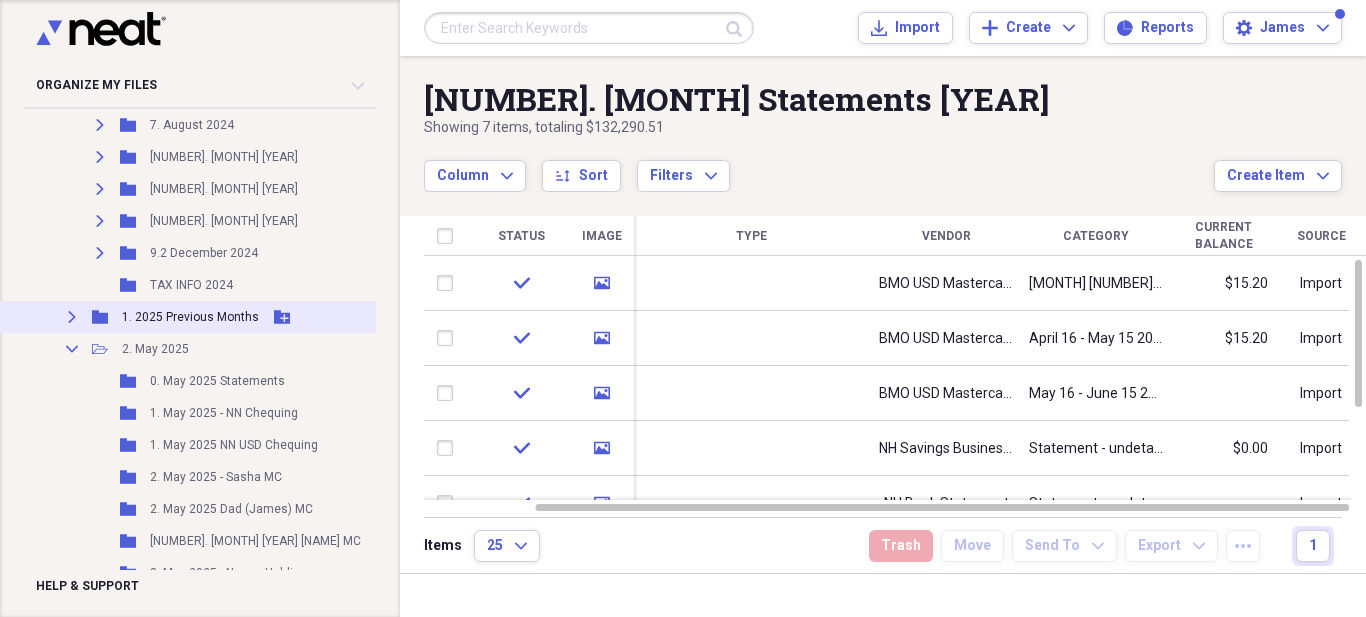 click on "Folder" 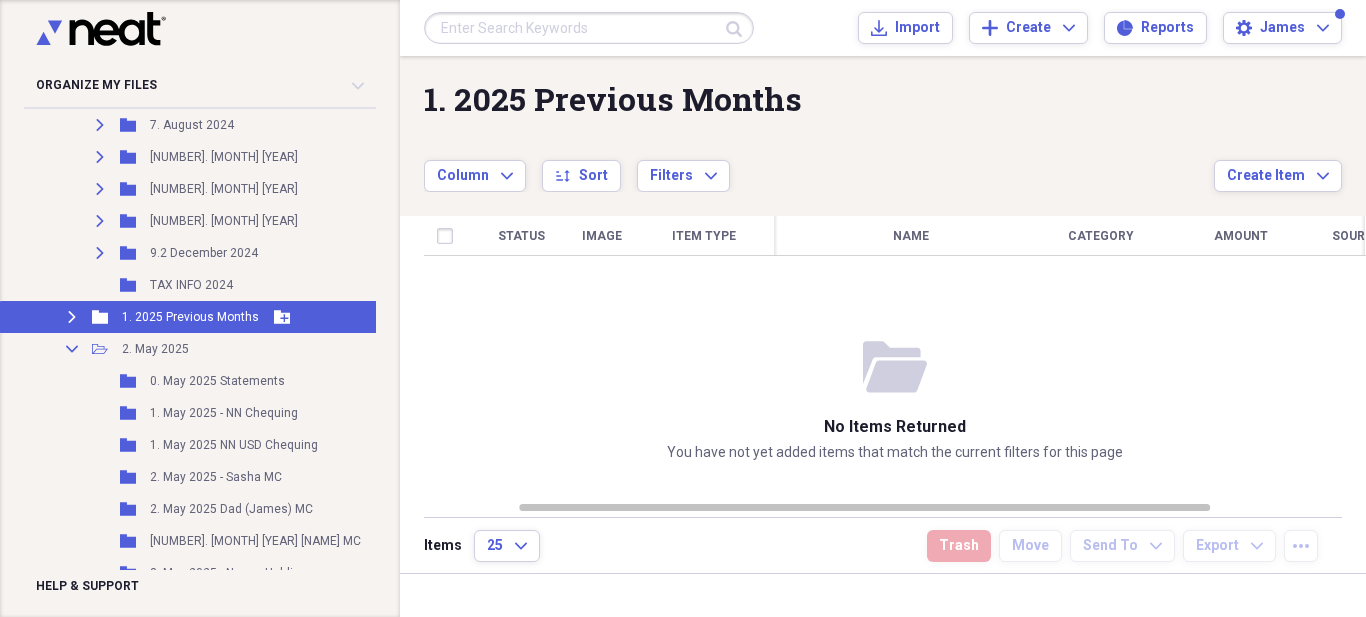 click 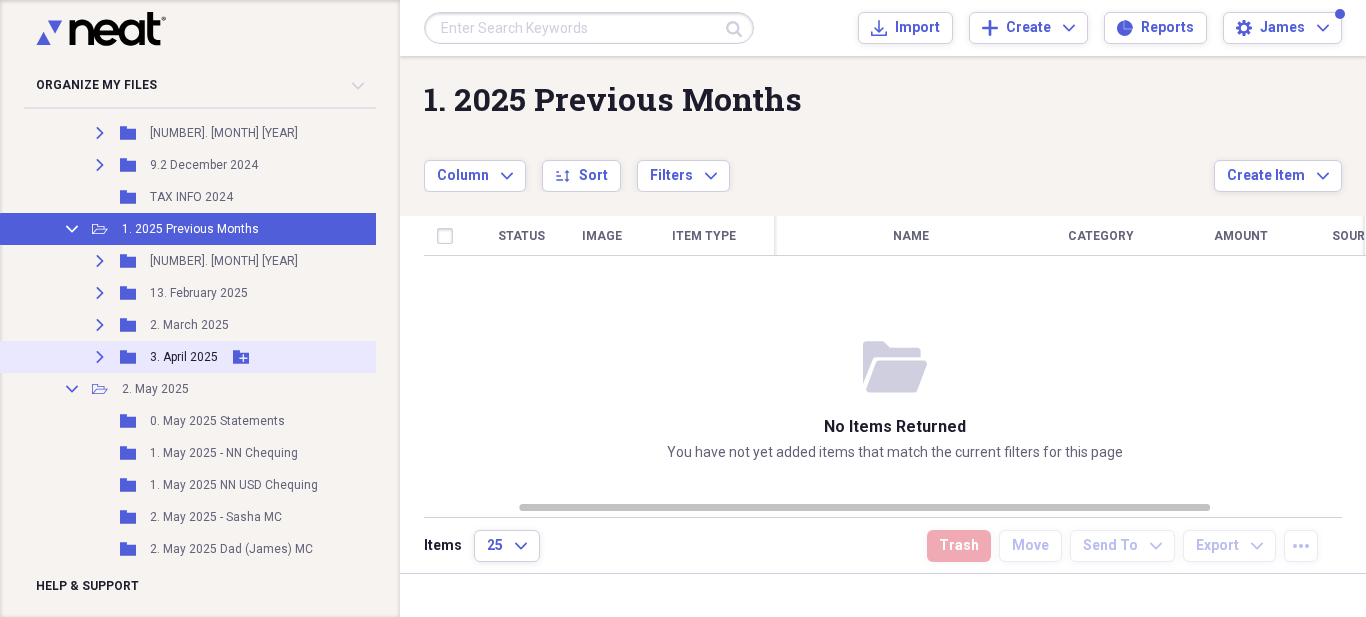 scroll, scrollTop: 1100, scrollLeft: 0, axis: vertical 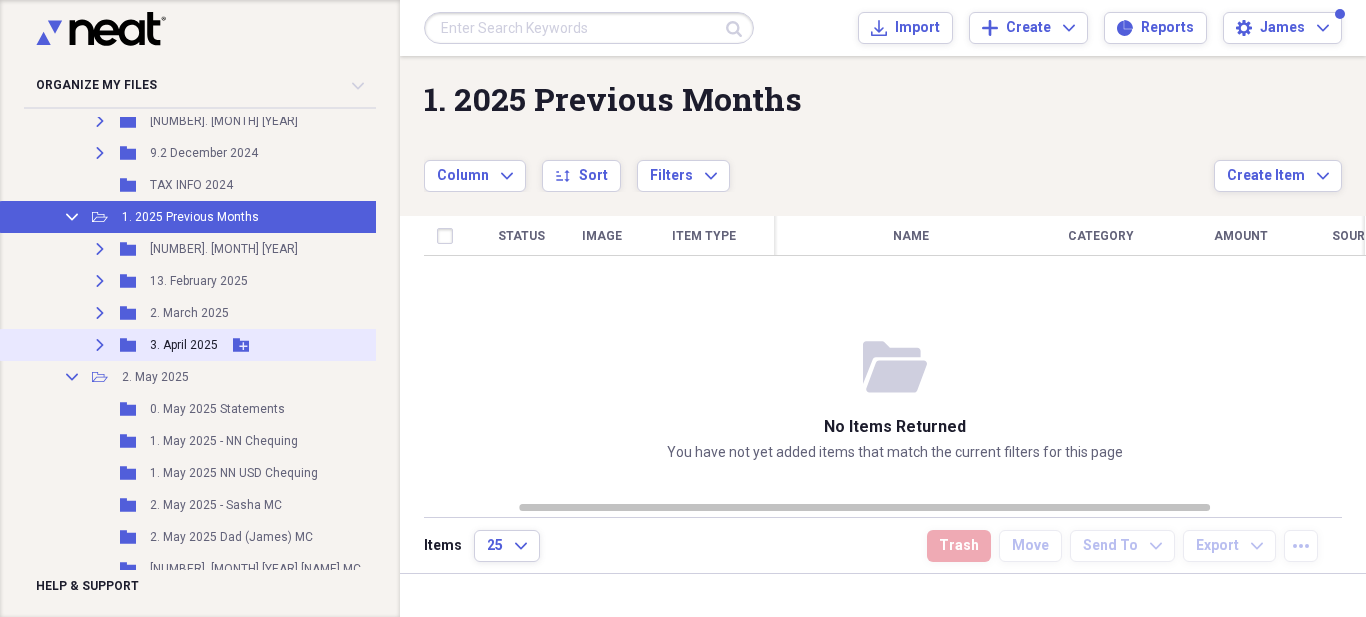 click on "Expand" 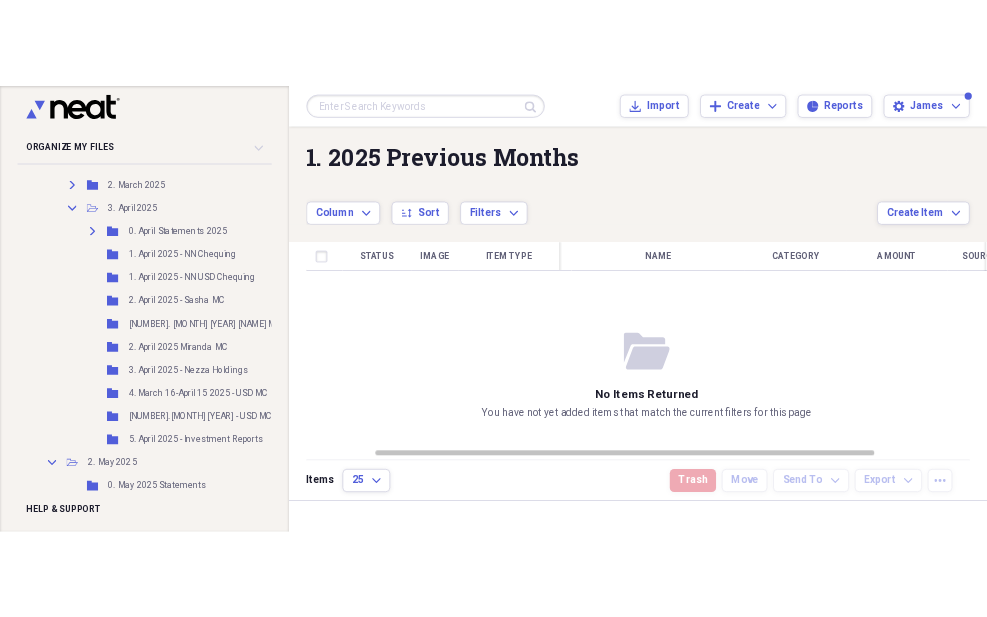 scroll, scrollTop: 1300, scrollLeft: 0, axis: vertical 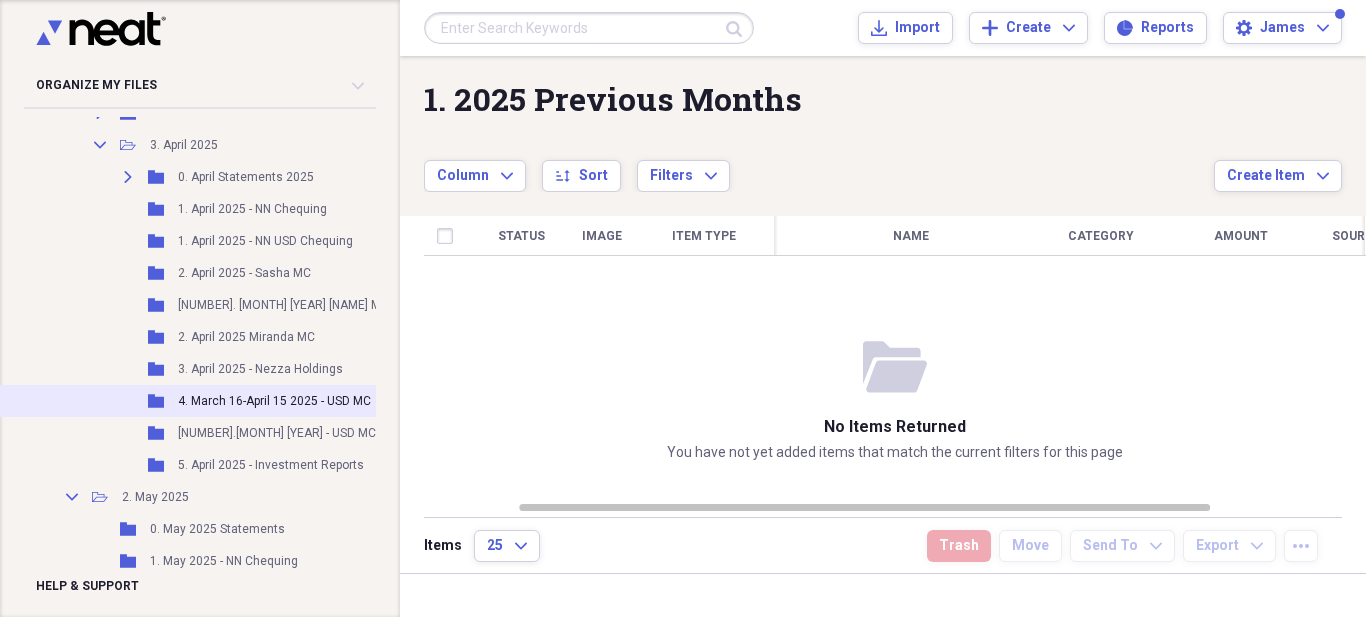 click on "4. March 16-April 15 2025 - USD MC" at bounding box center (274, 401) 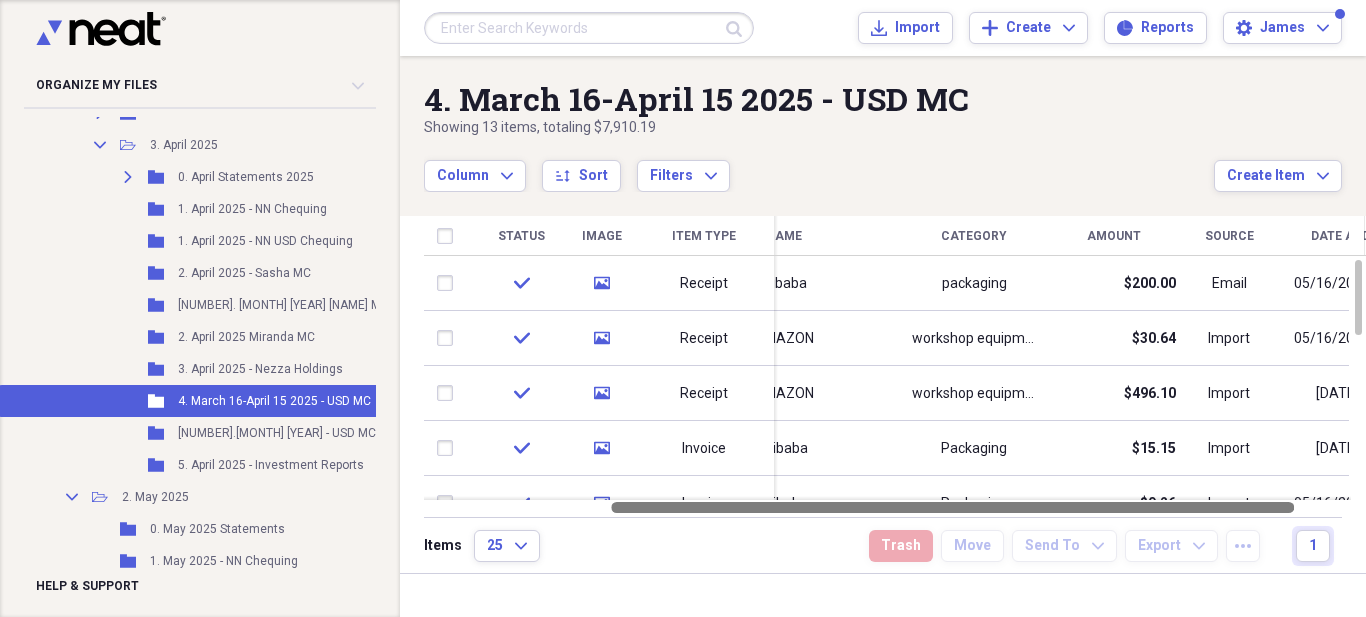 drag, startPoint x: 934, startPoint y: 502, endPoint x: 1028, endPoint y: 514, distance: 94.76286 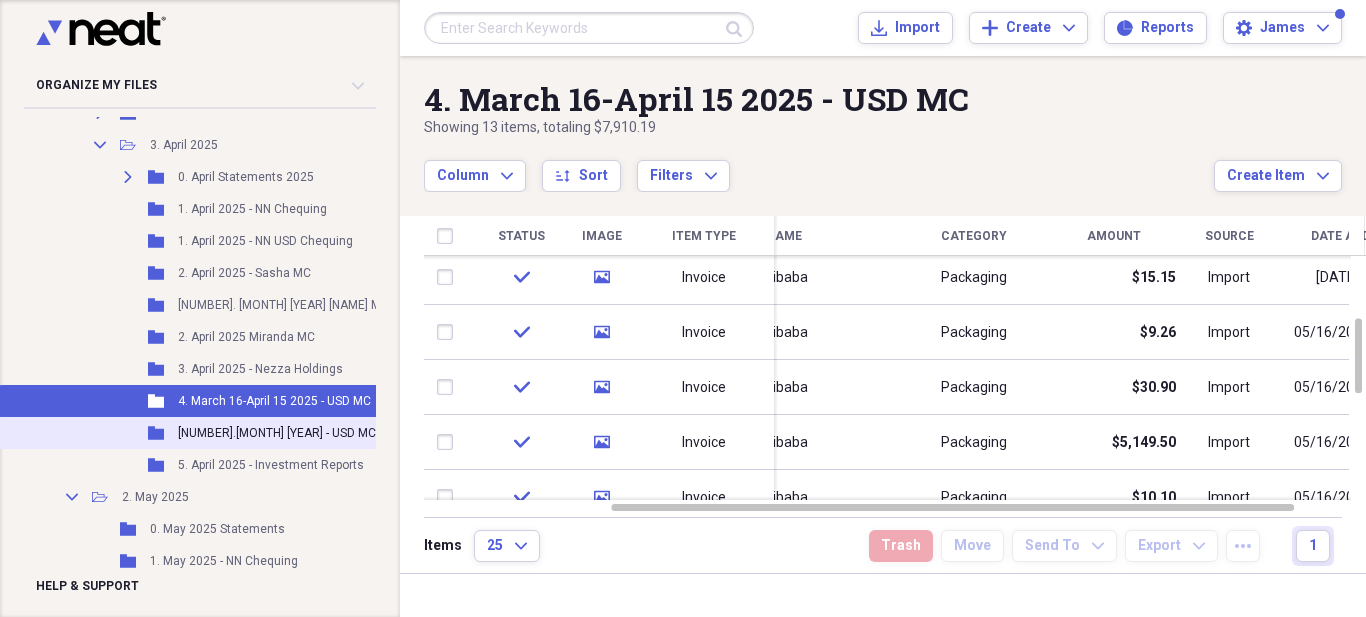 click on "[NUMBER].[MONTH] [YEAR] - USD MC" at bounding box center (277, 433) 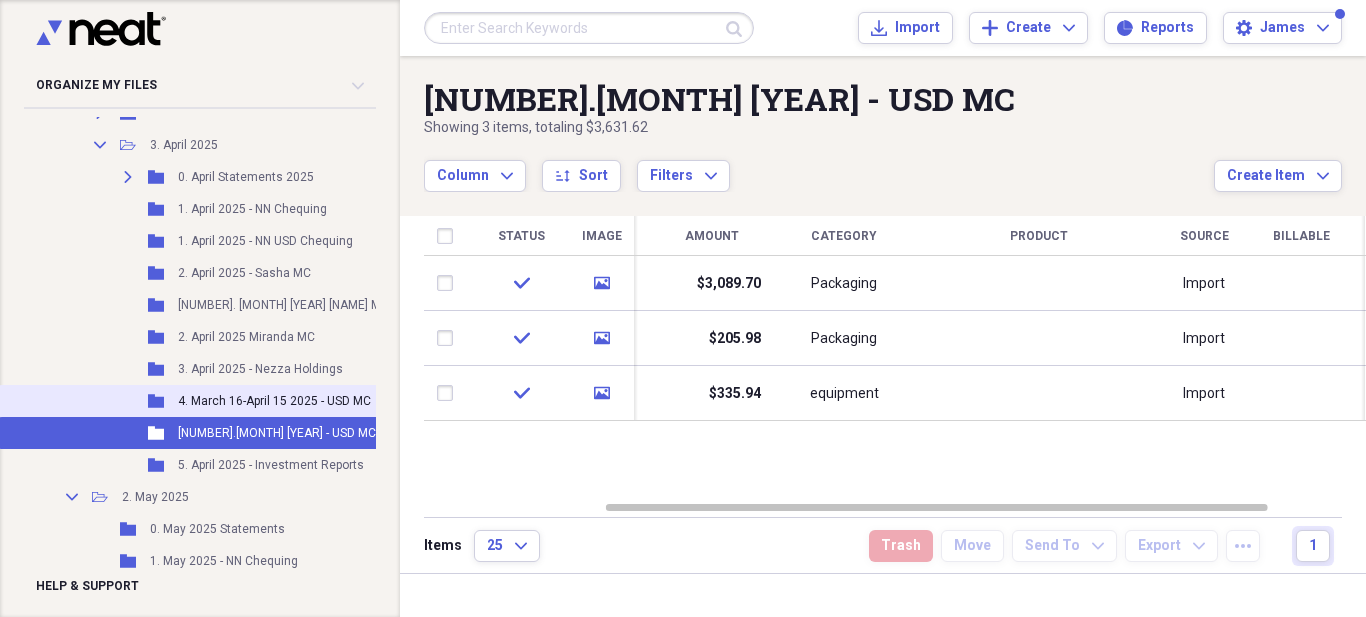 click on "Folder 4. March 16-April 15 2025 - USD MC Add Folder" at bounding box center [231, 401] 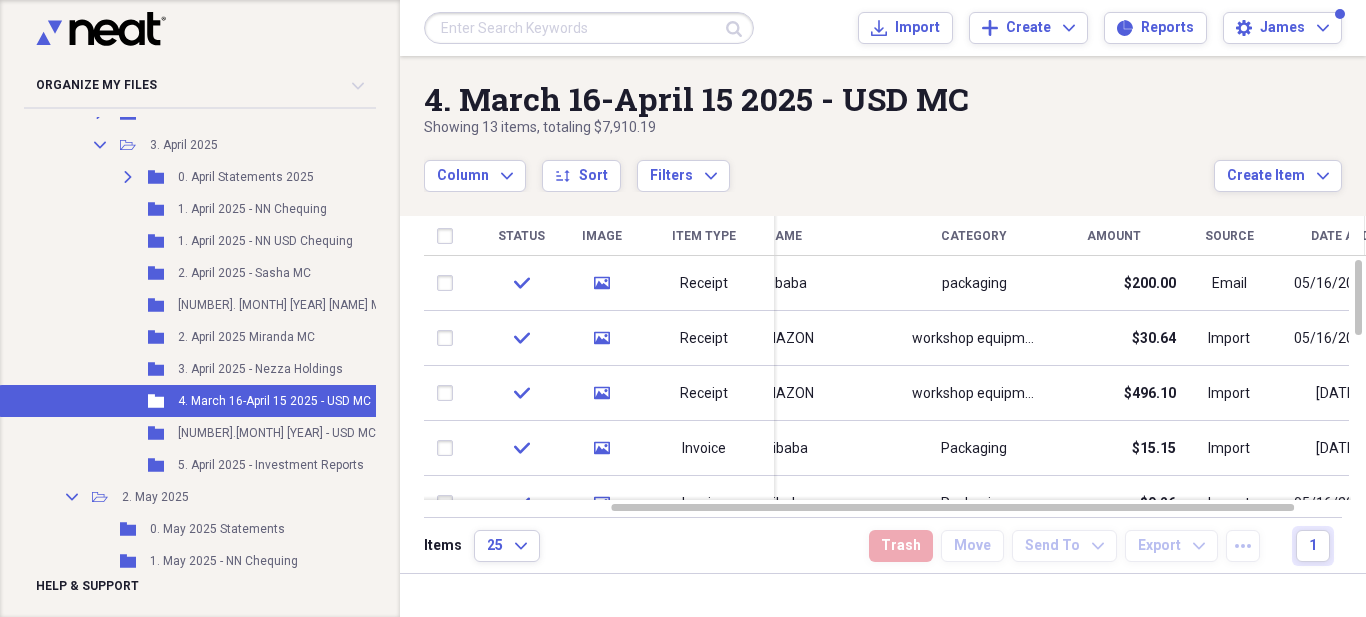 click on "Amount" at bounding box center [1114, 236] 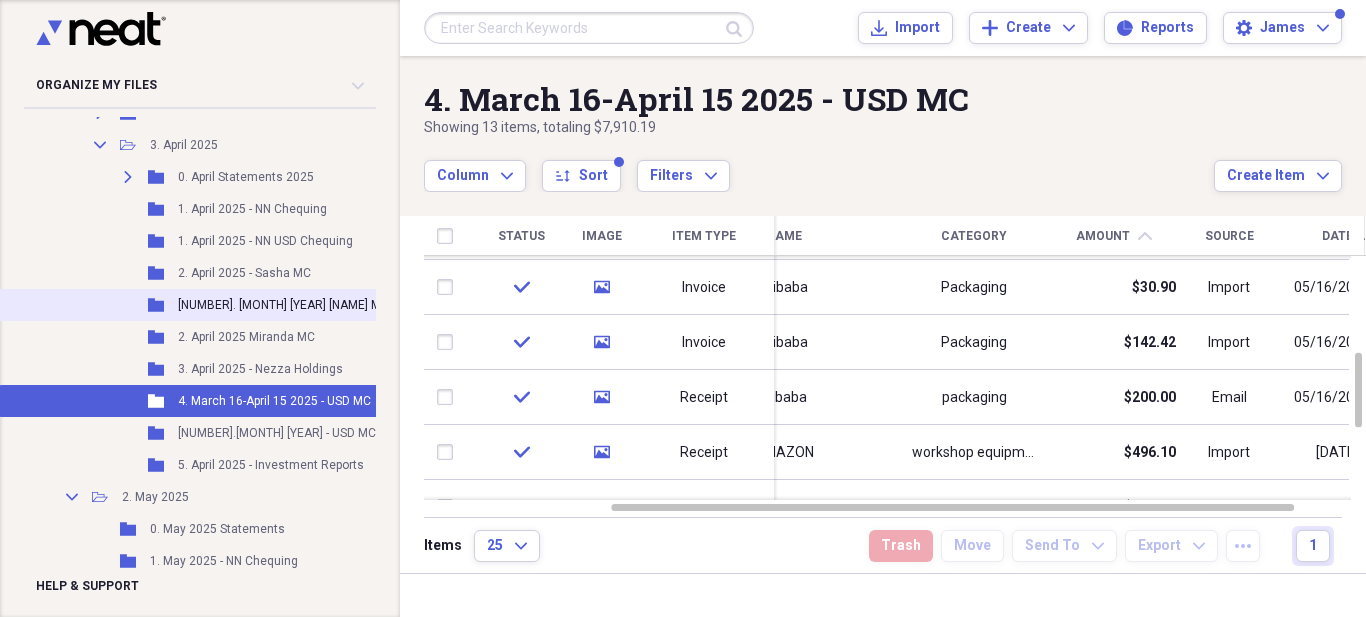 click 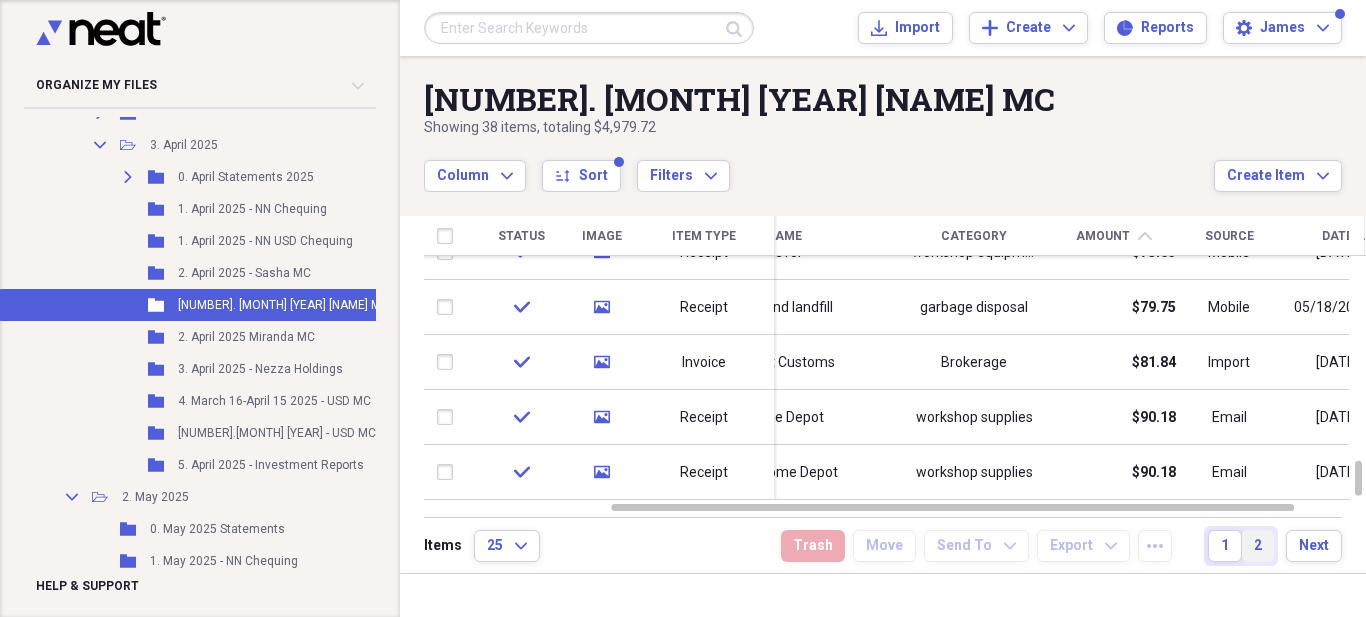 click on "2" at bounding box center [1258, 546] 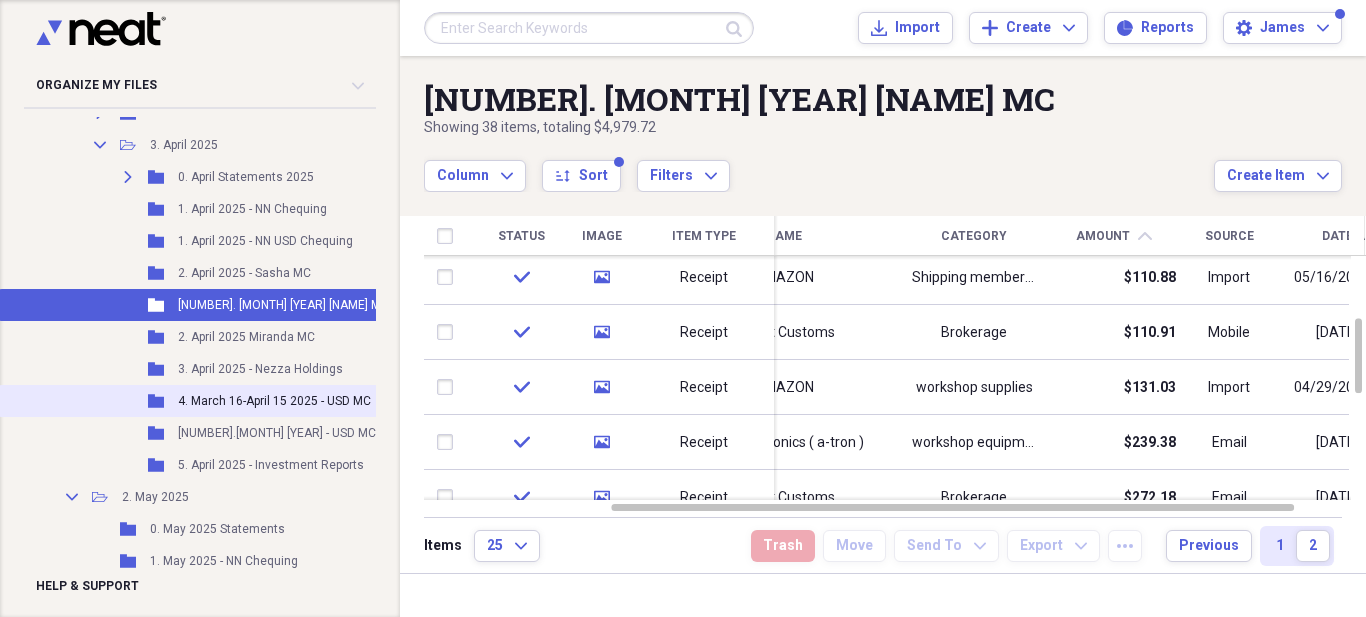 click on "4. March 16-April 15 2025 - USD MC" at bounding box center (274, 401) 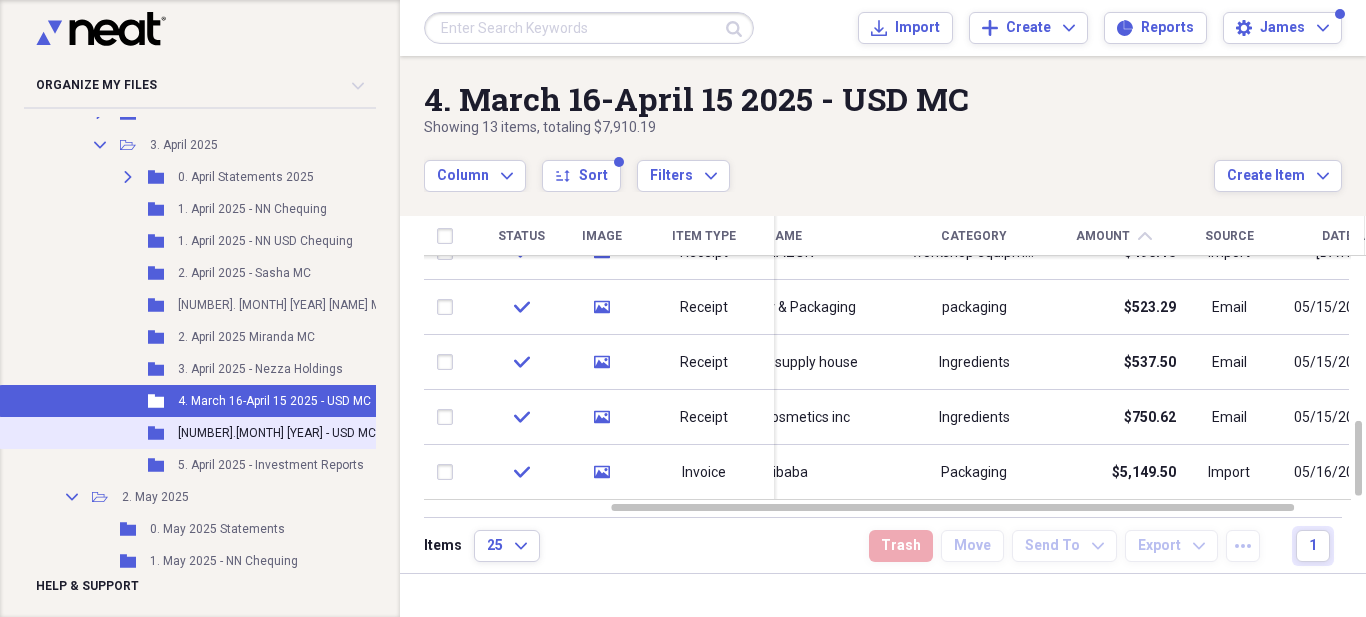 click on "[NUMBER].[MONTH] [YEAR] - USD MC" at bounding box center (277, 433) 